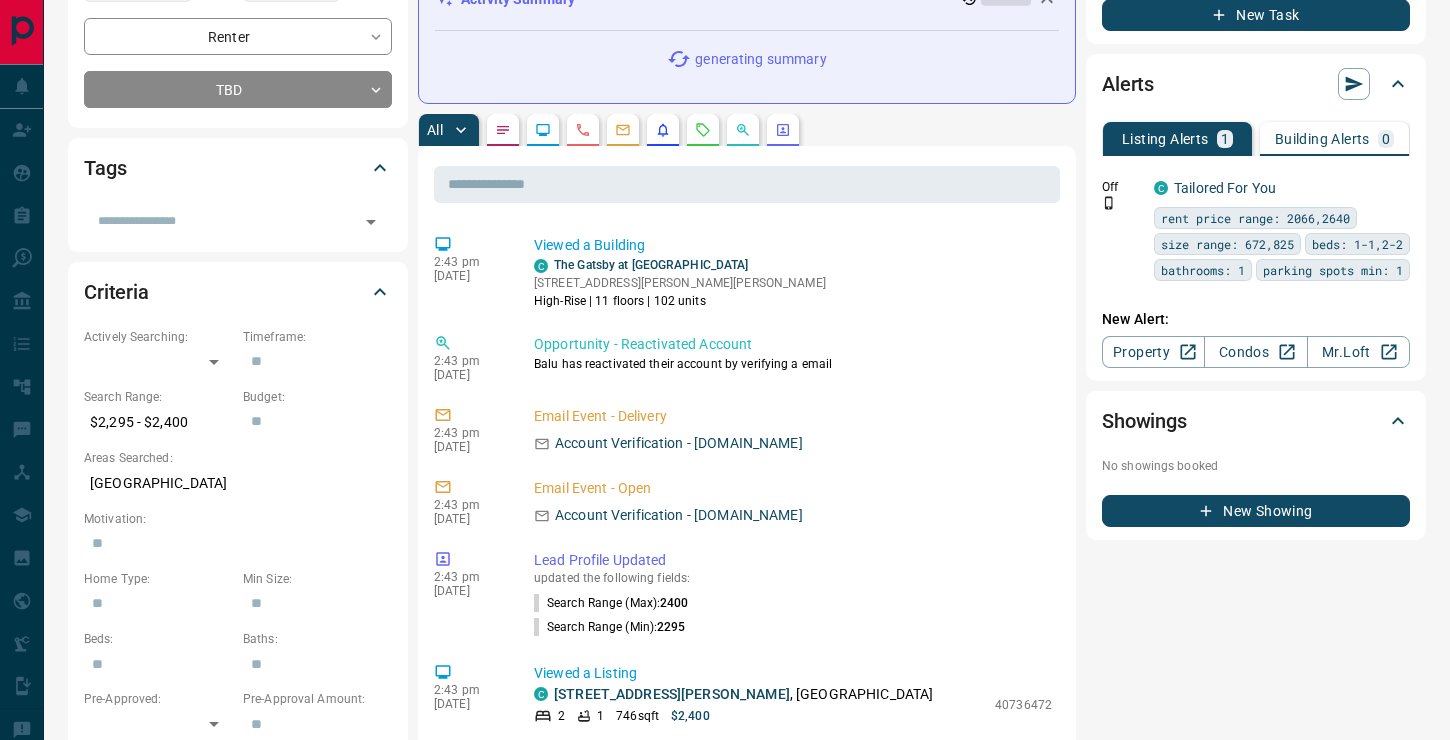 scroll, scrollTop: 309, scrollLeft: 0, axis: vertical 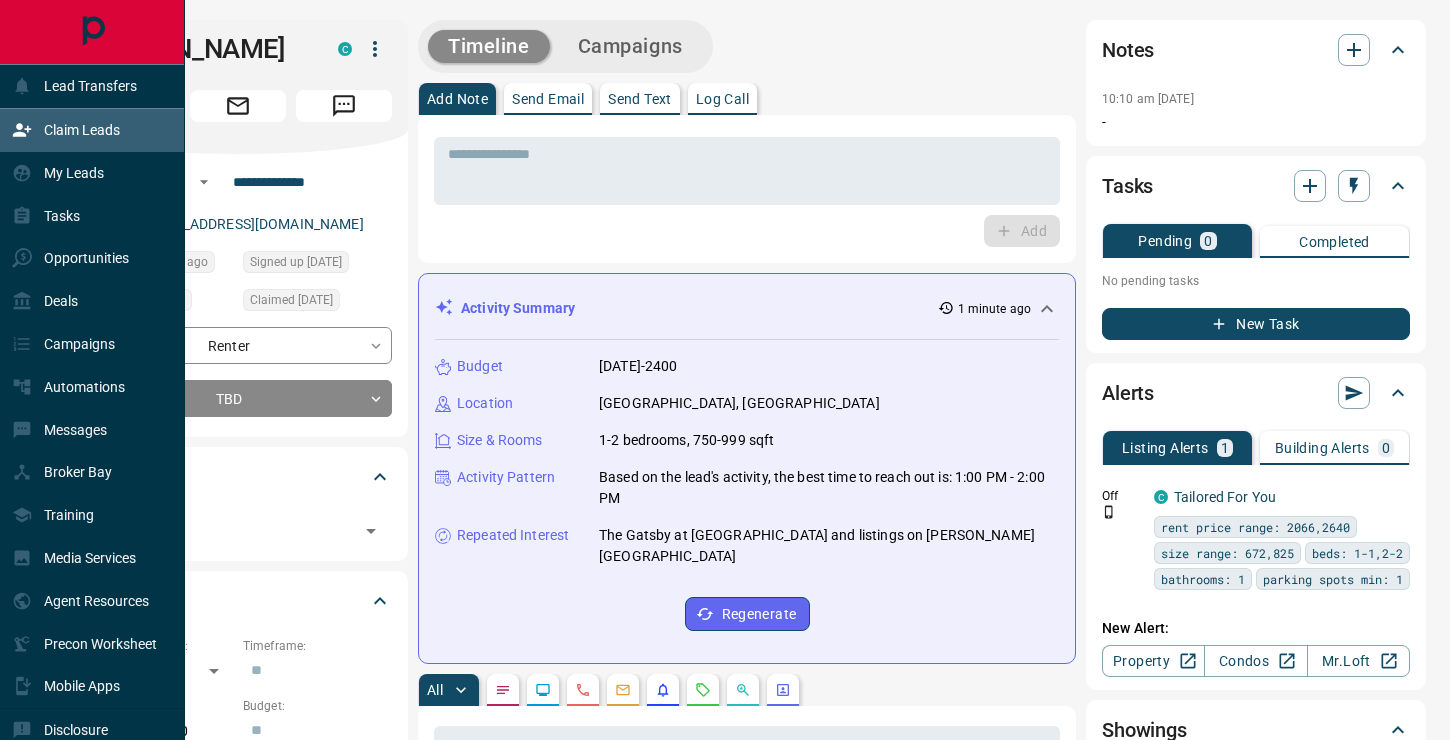 click on "Claim Leads" at bounding box center (82, 130) 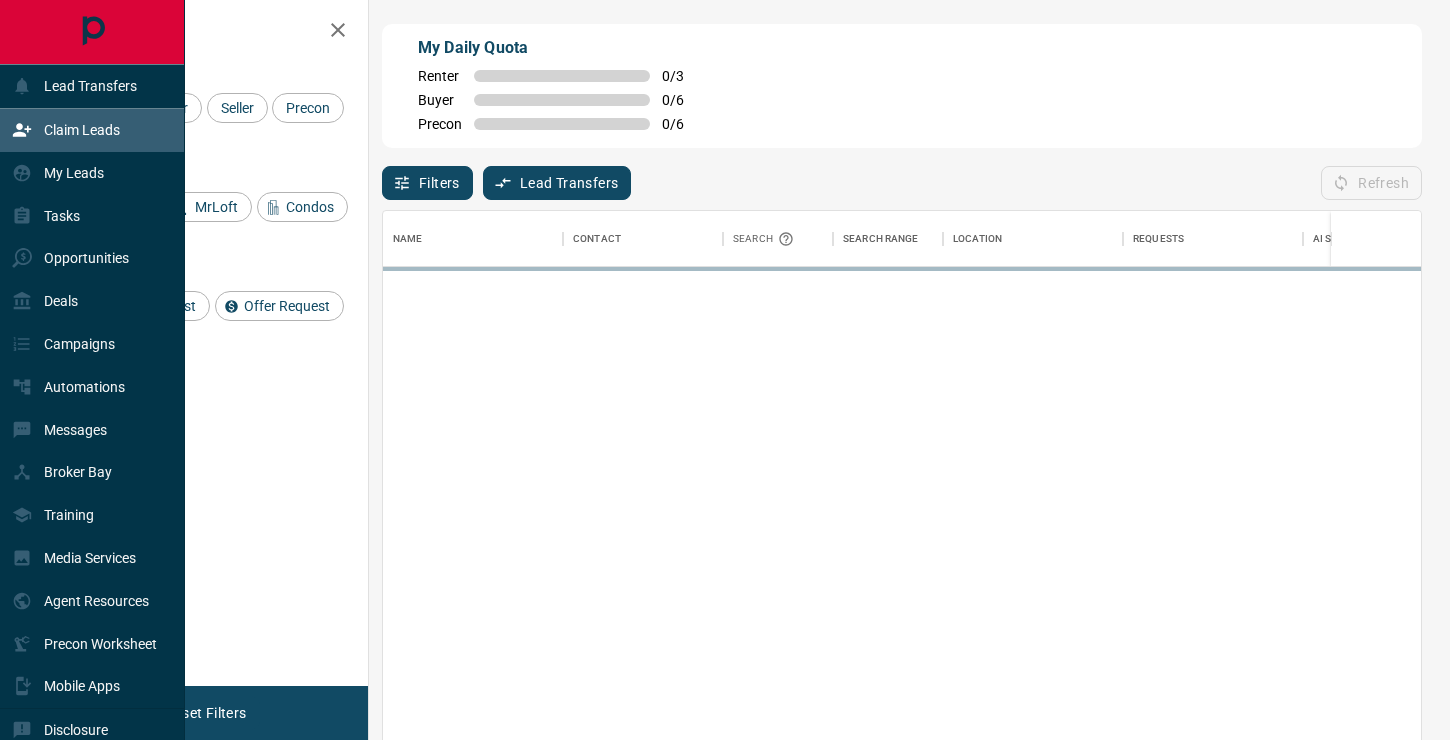 scroll, scrollTop: 1, scrollLeft: 1, axis: both 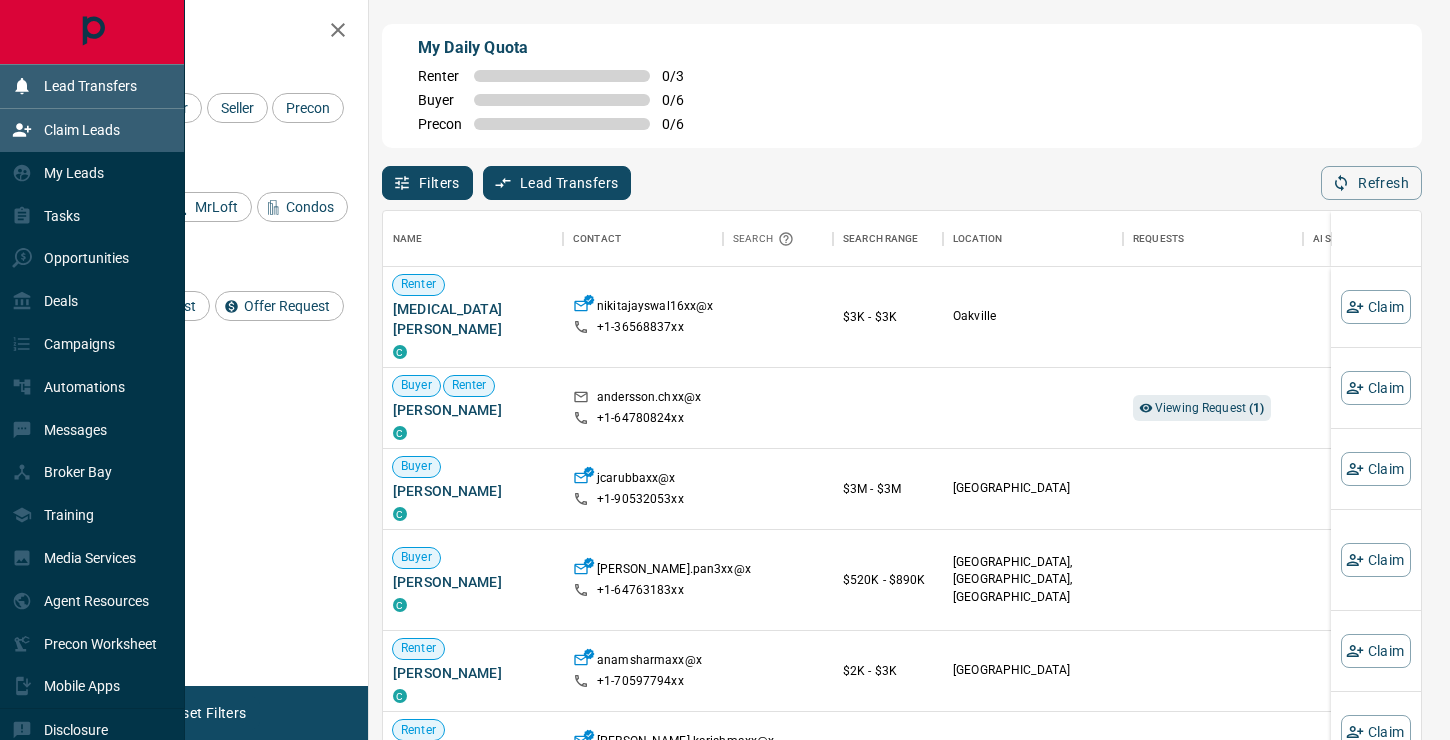 click on "Lead Transfers" at bounding box center [74, 86] 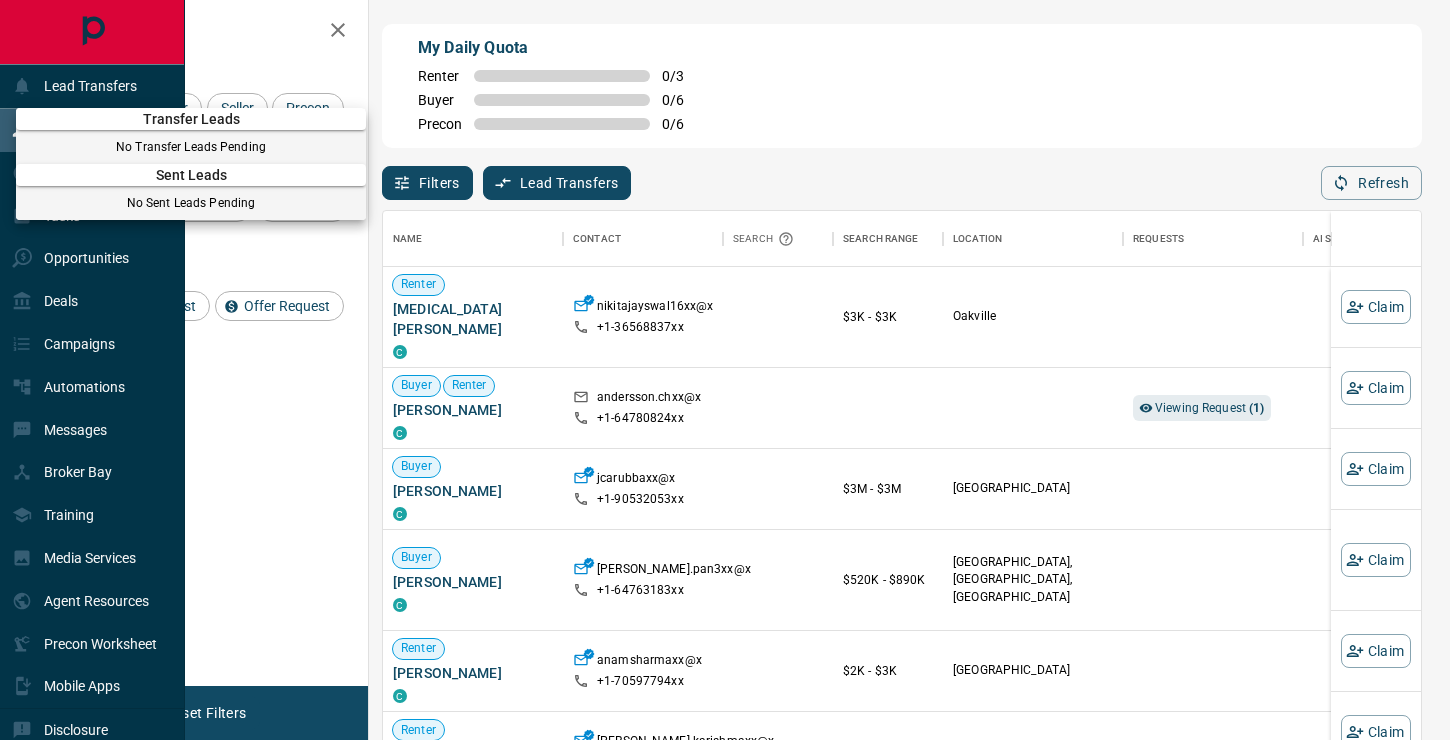 click at bounding box center (725, 370) 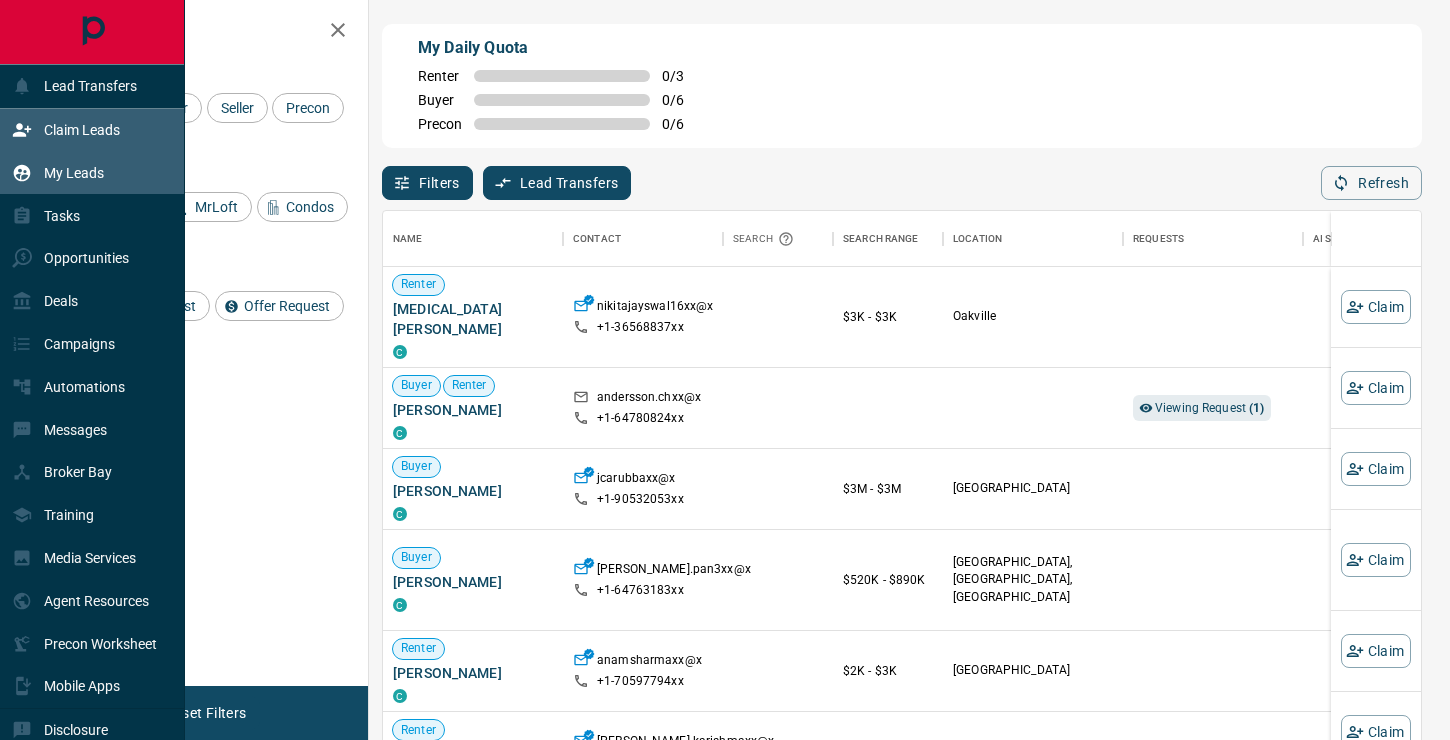 click on "My Leads" at bounding box center [74, 173] 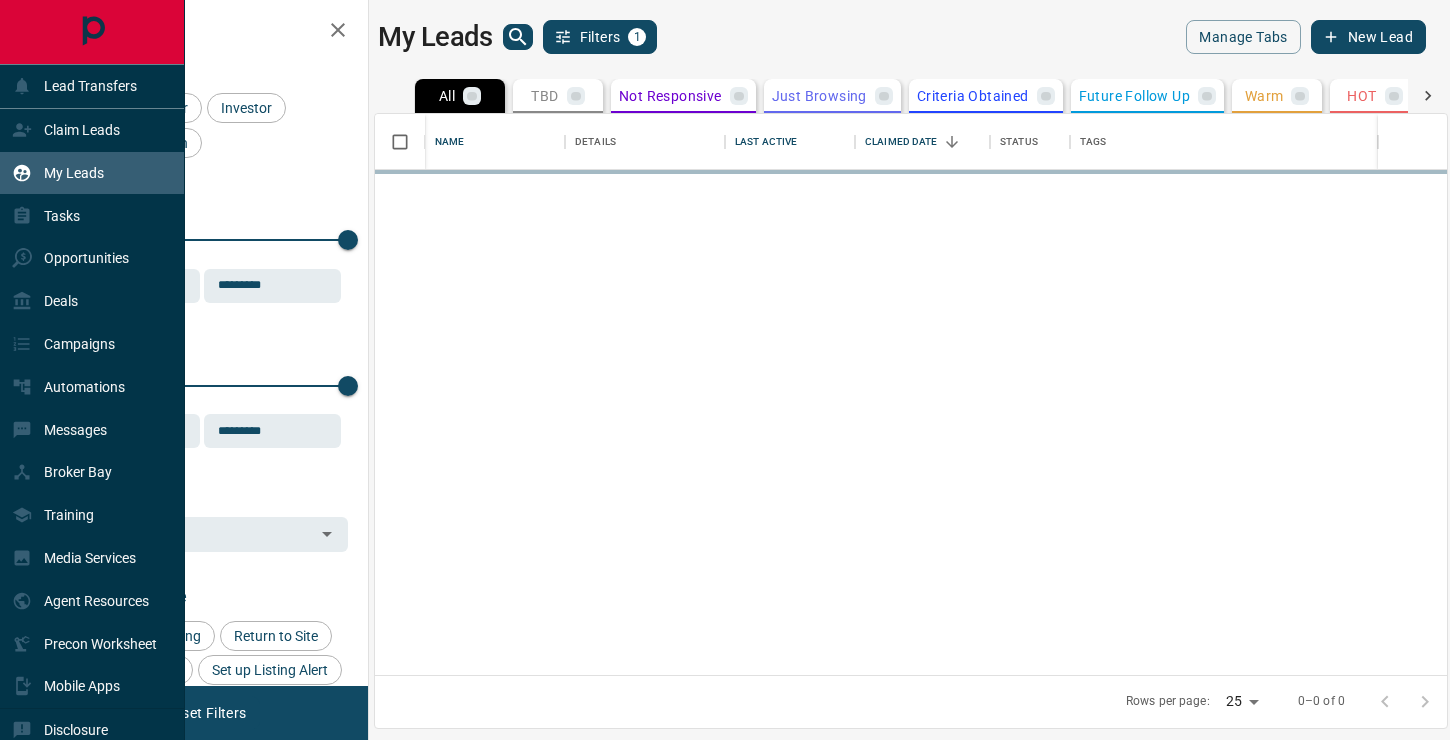 scroll, scrollTop: 1, scrollLeft: 1, axis: both 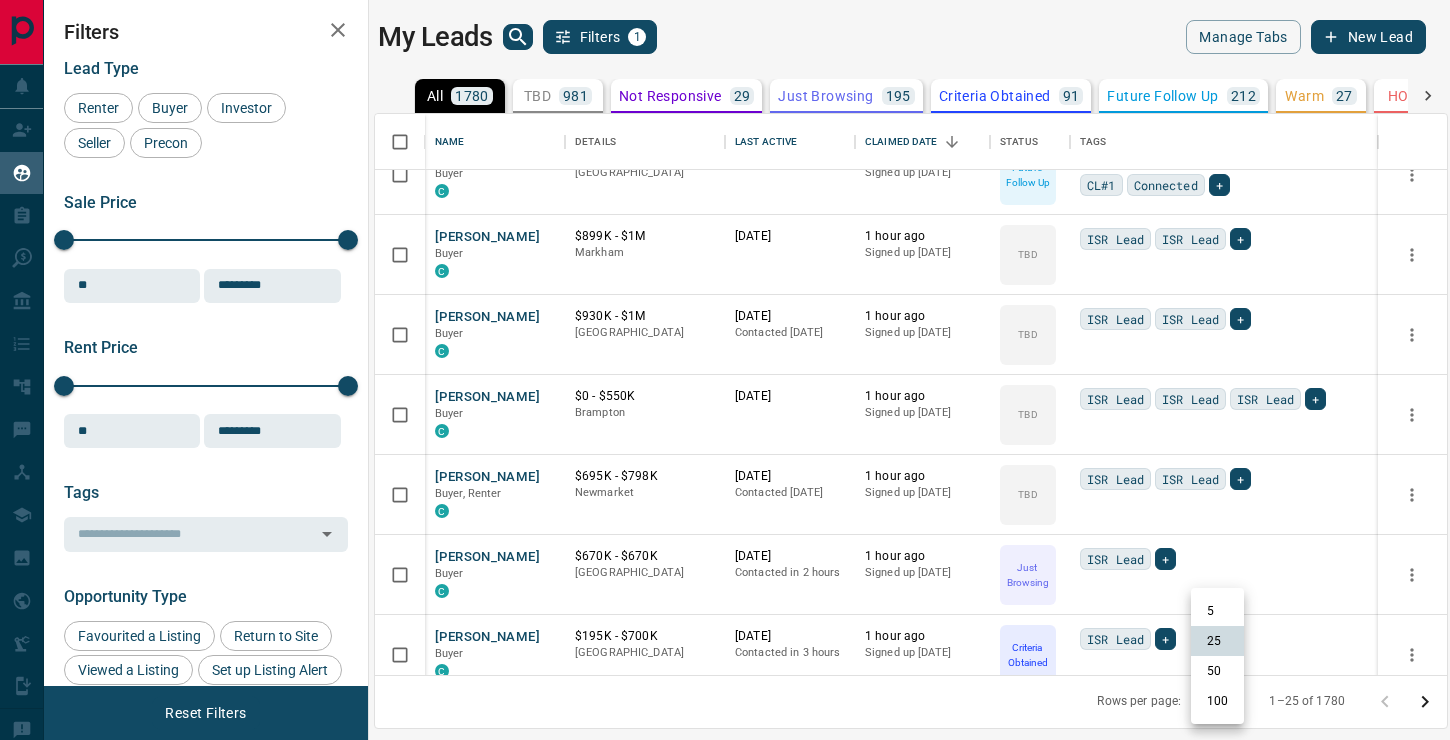 click on "Lead Transfers Claim Leads My Leads Tasks Opportunities Deals Campaigns Automations Messages Broker Bay Training Media Services Agent Resources Precon Worksheet Mobile Apps Disclosure Logout My Leads Filters 1 Manage Tabs New Lead All 1780 TBD 981 Do Not Contact - Not Responsive 29 Bogus 88 Just Browsing 195 Criteria Obtained 91 Future Follow Up 212 Warm 27 HOT 35 Taken on Showings 18 Submitted Offer 6 Client 98 Name Details Last Active Claimed Date Status Tags [PERSON_NAME] Buyer C $485K - $525[GEOGRAPHIC_DATA], [GEOGRAPHIC_DATA] [DATE] Contacted [DATE] 1 minute ago Signed up [DATE] TBD ISR Lead ISR Lead + [PERSON_NAME] Buyer C $600K - $600K Etobicoke, [GEOGRAPHIC_DATA] [DATE] Contacted [DATE] 1 minute ago Signed up [DATE] TBD ISR Lead ISR Lead + [PERSON_NAME] Buyer, Seller C $269K - $470K [GEOGRAPHIC_DATA], [GEOGRAPHIC_DATA], +1 [DATE] Active Viewing Request 28 minutes ago Signed up [DATE] TBD ISR Lead ISR Lead + [PERSON_NAME] C $485K - $849K [GEOGRAPHIC_DATA] 19 minutes ago 28 minutes ago Future Follow Up" at bounding box center [725, 357] 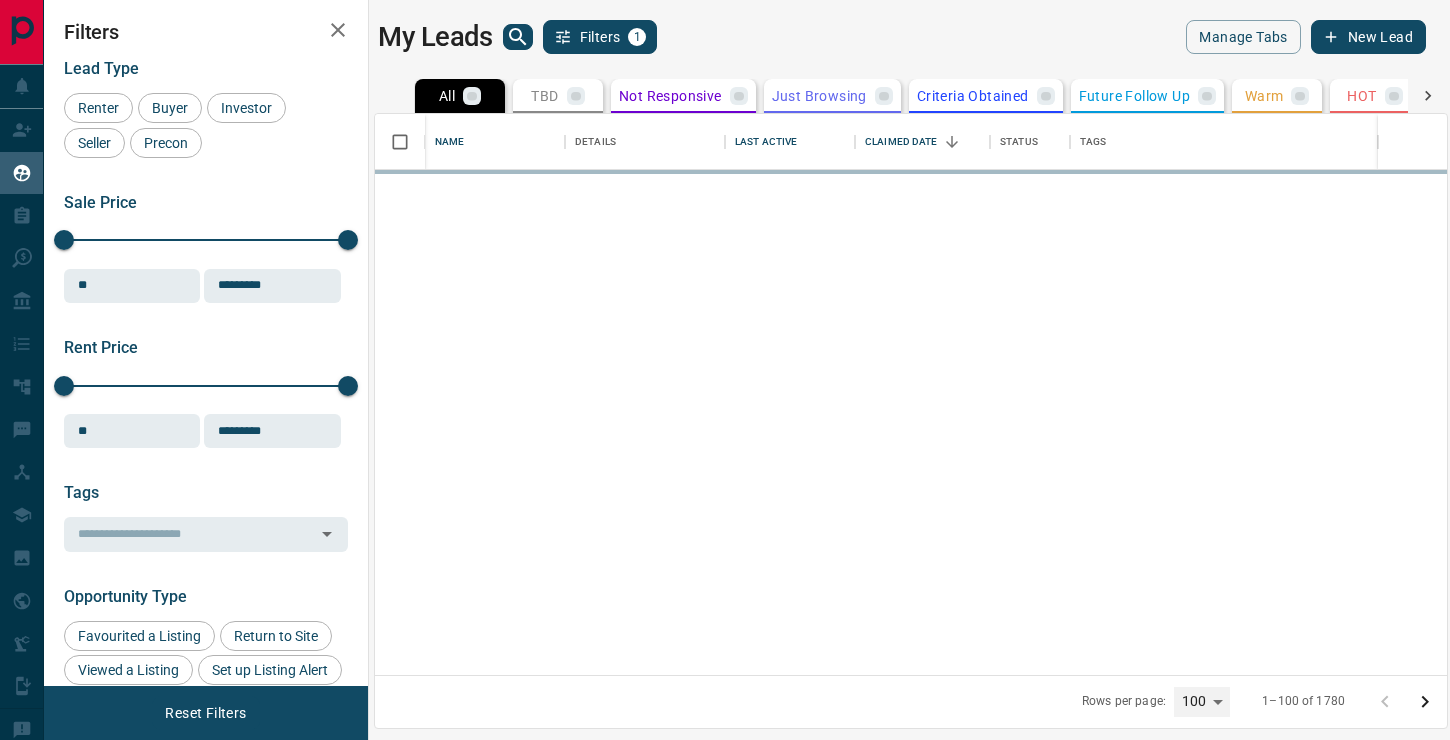 type on "***" 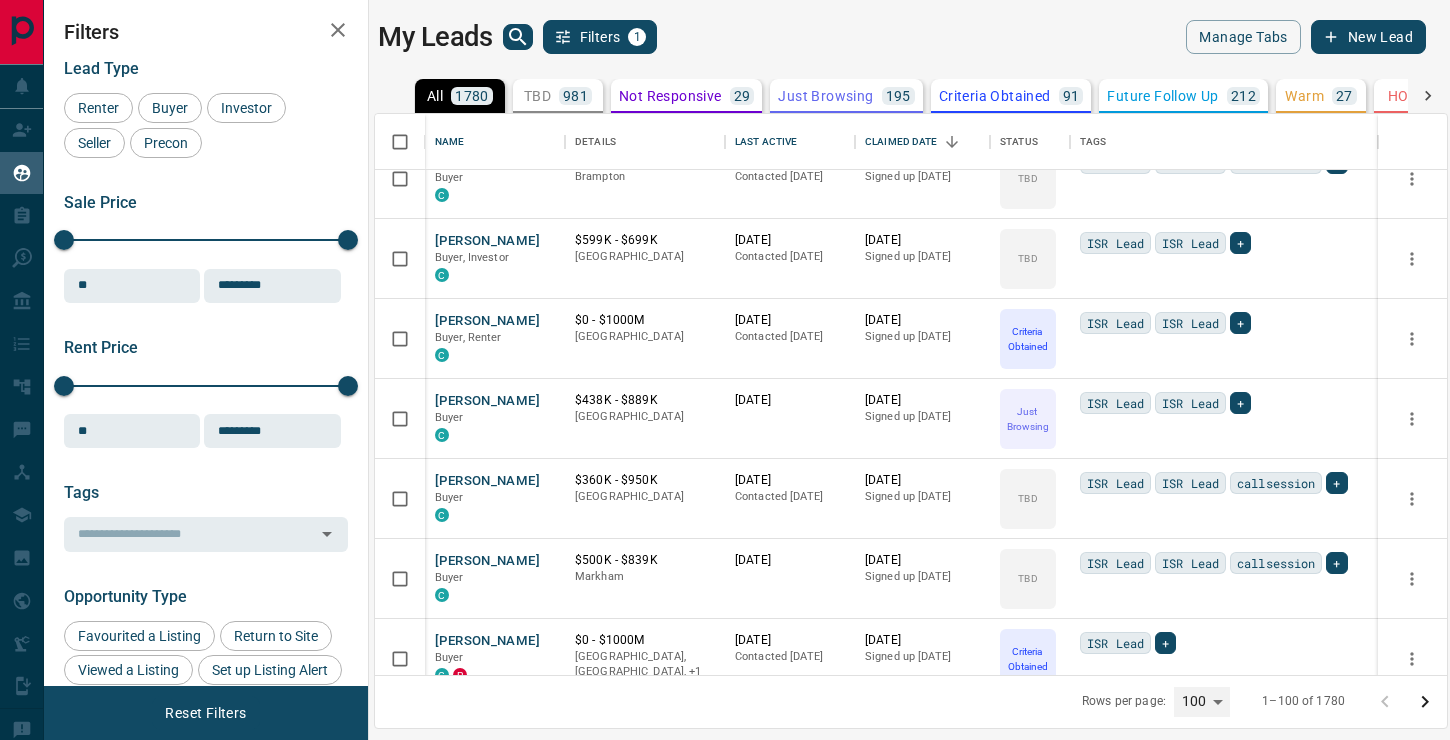 scroll, scrollTop: 4722, scrollLeft: 0, axis: vertical 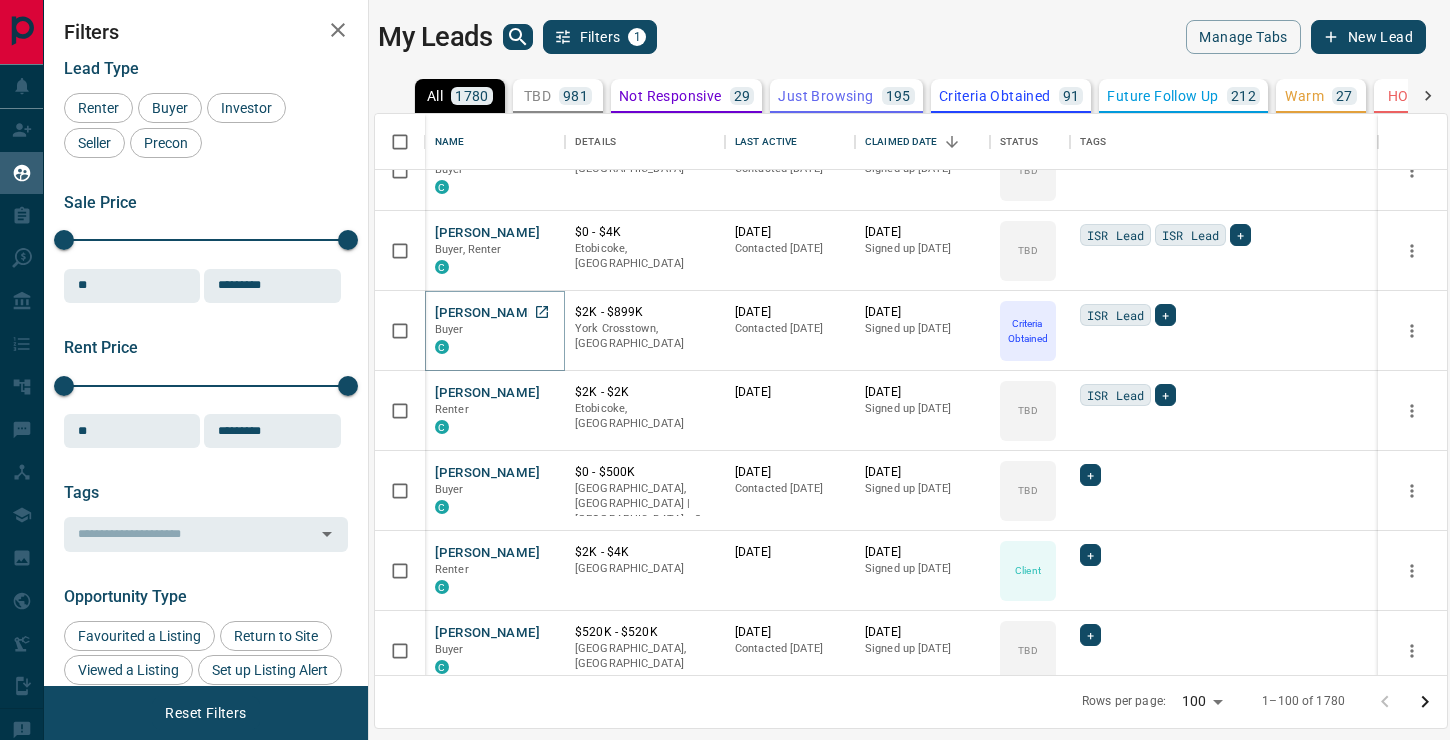 click on "[PERSON_NAME]" at bounding box center (487, 313) 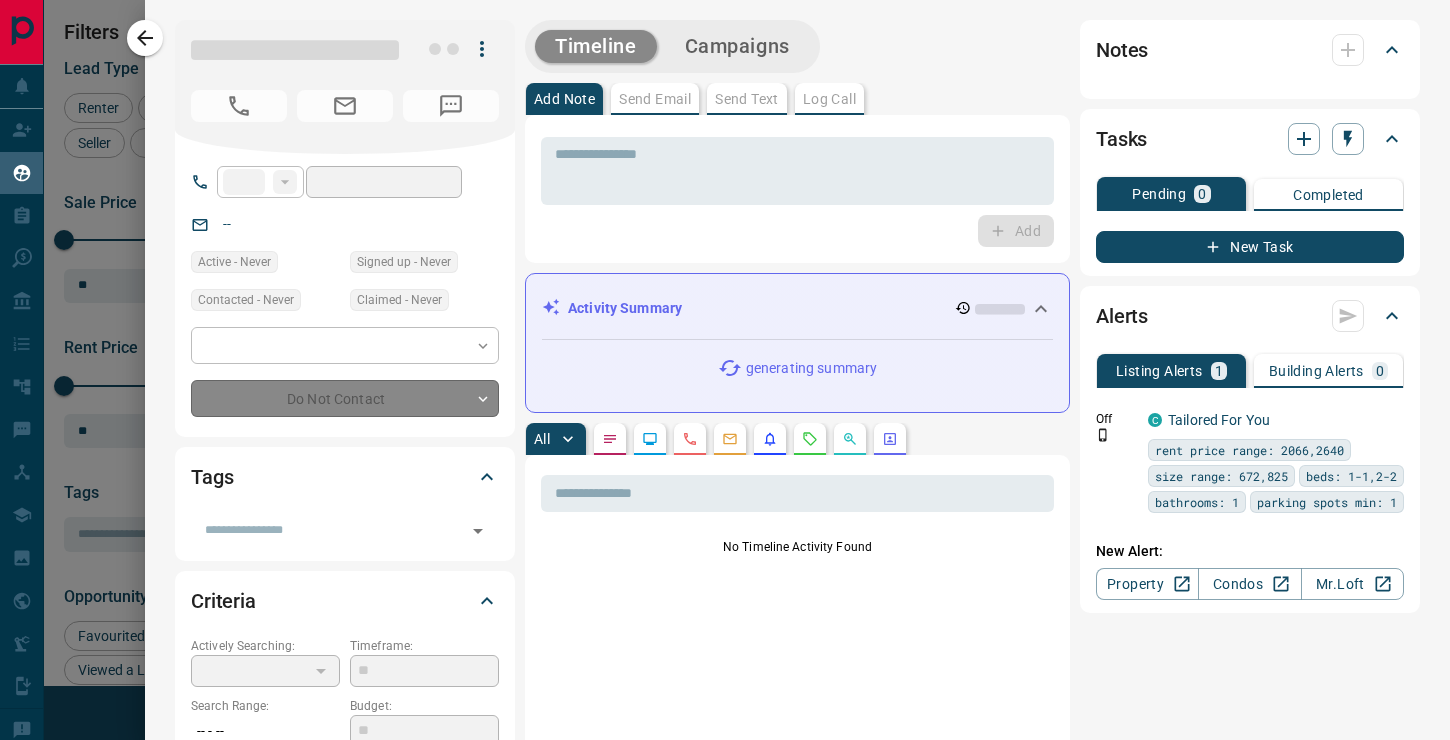 type on "**" 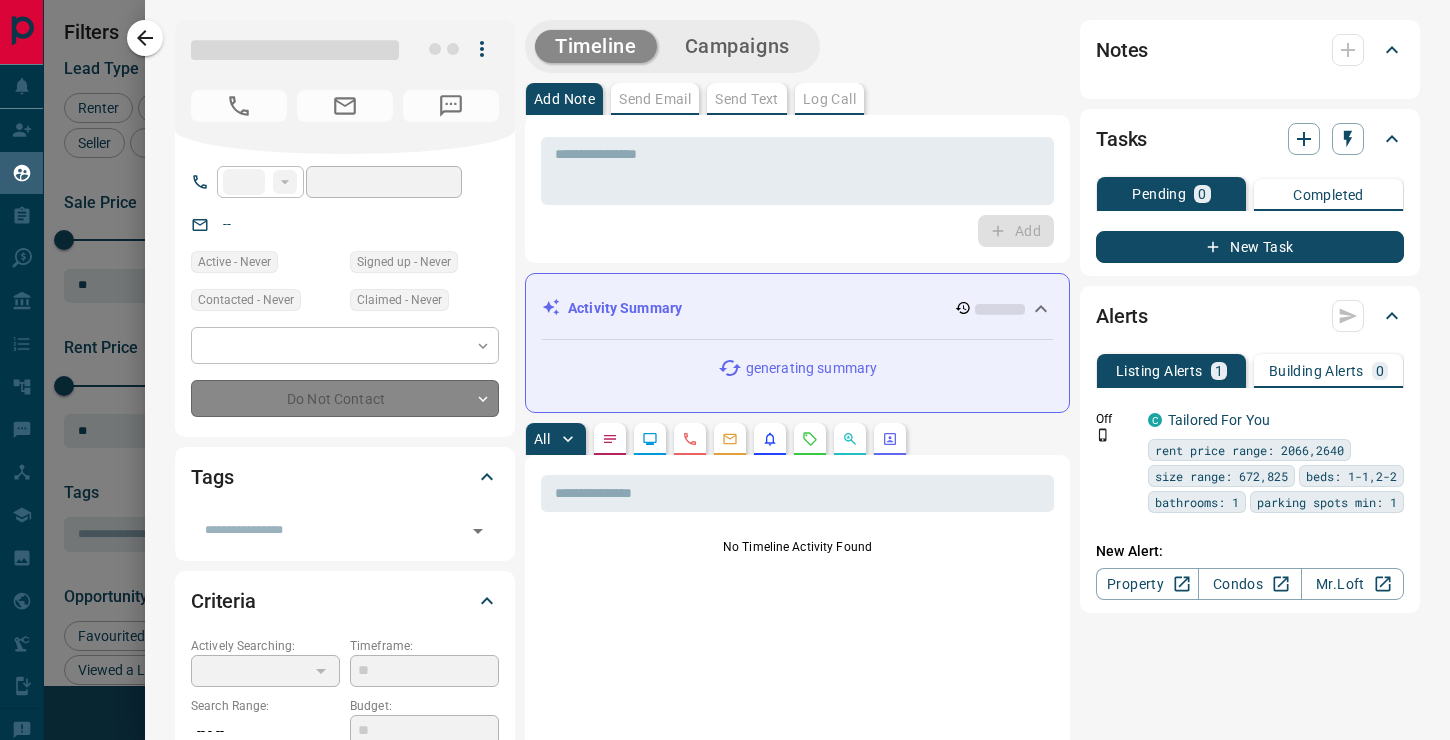 type on "**********" 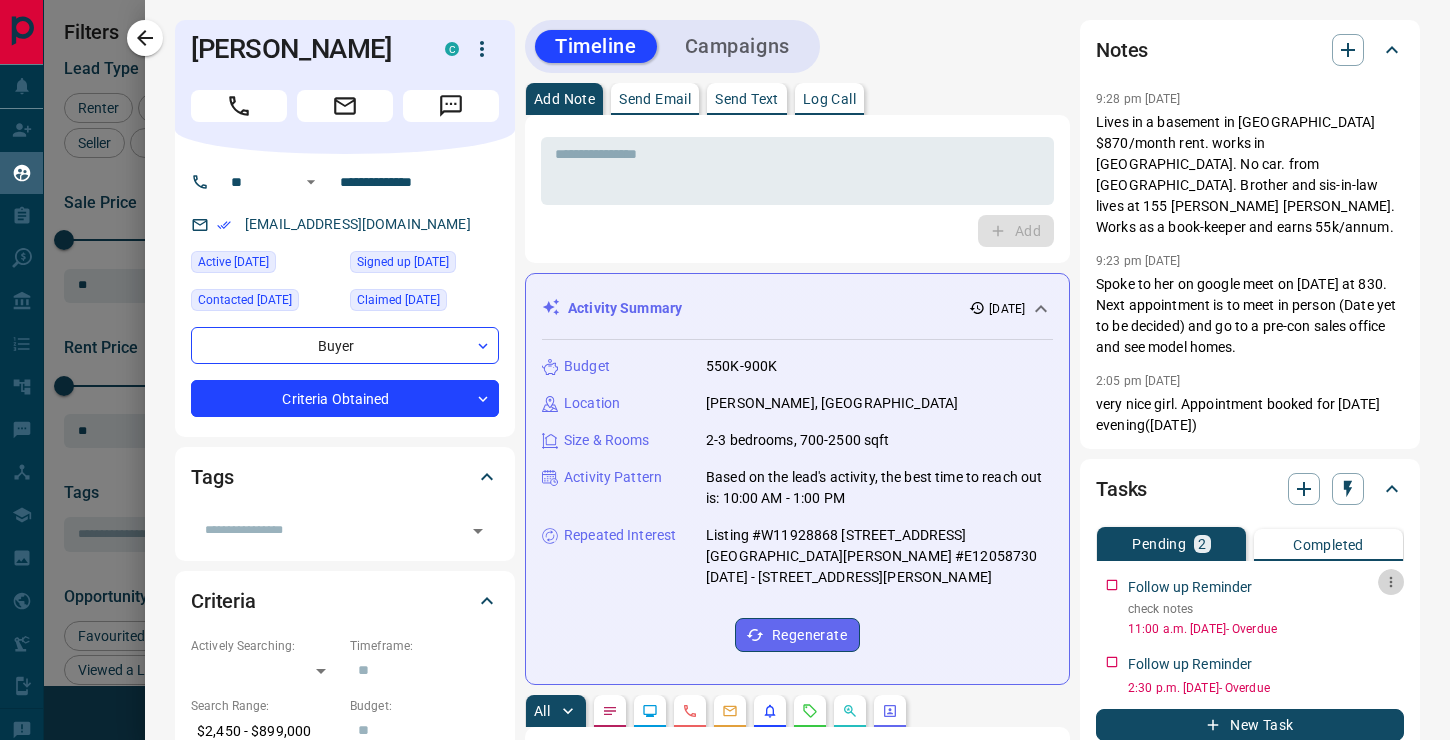 click 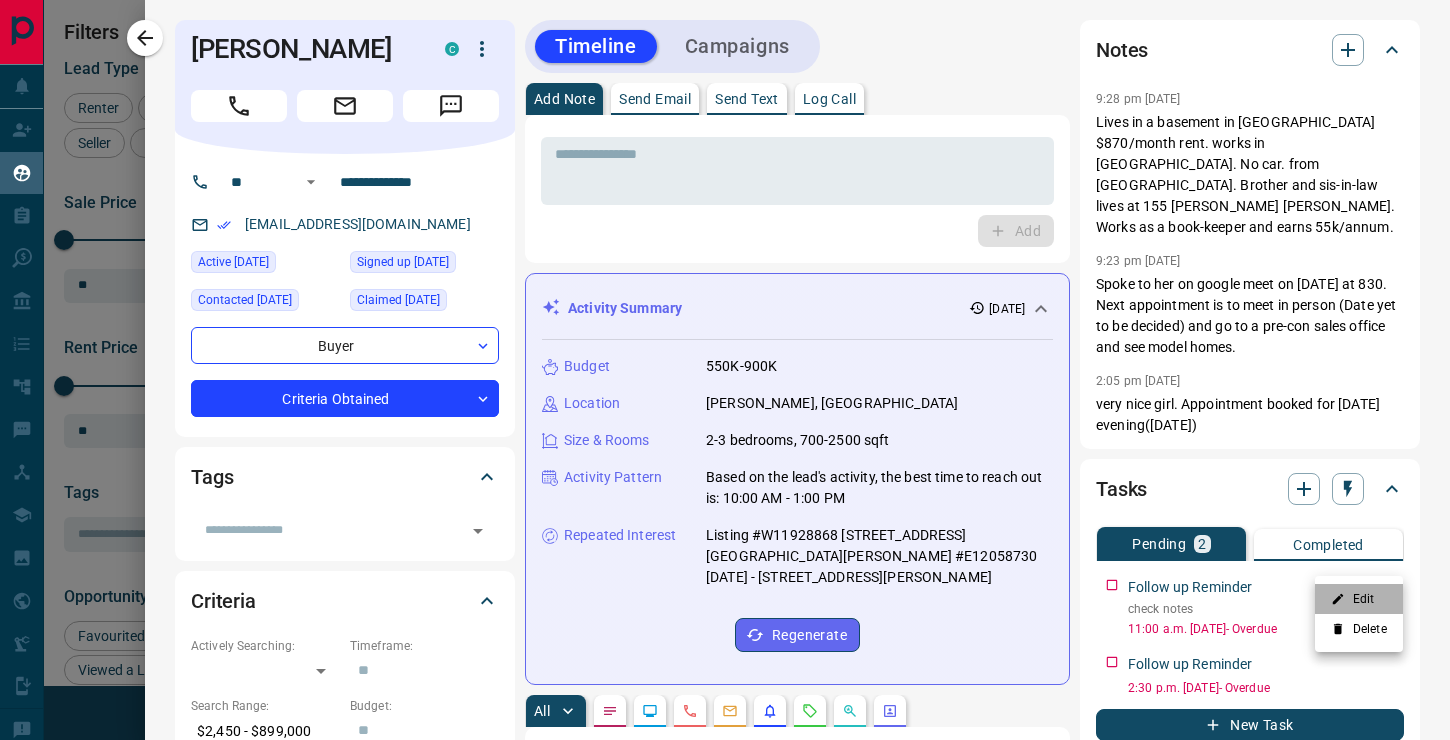 click on "Edit" at bounding box center [1359, 599] 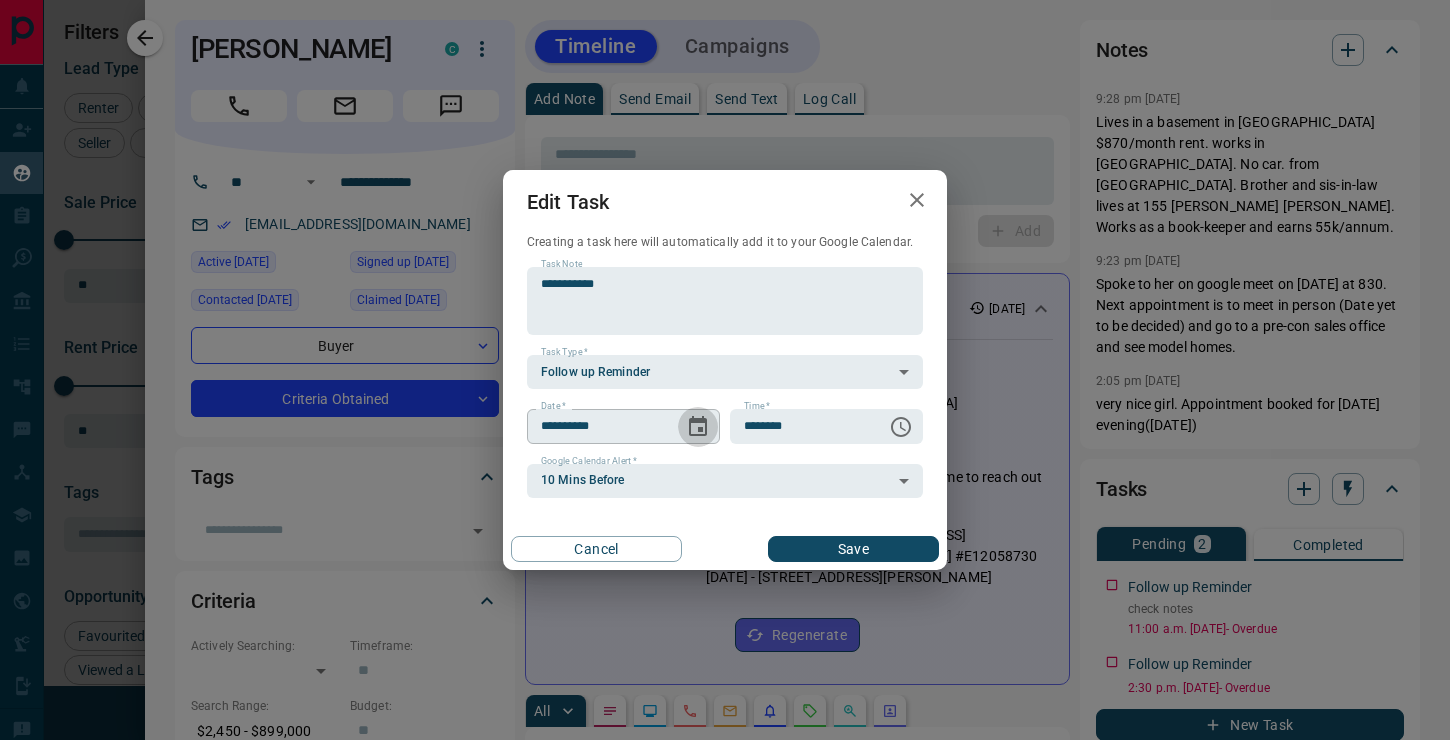 click 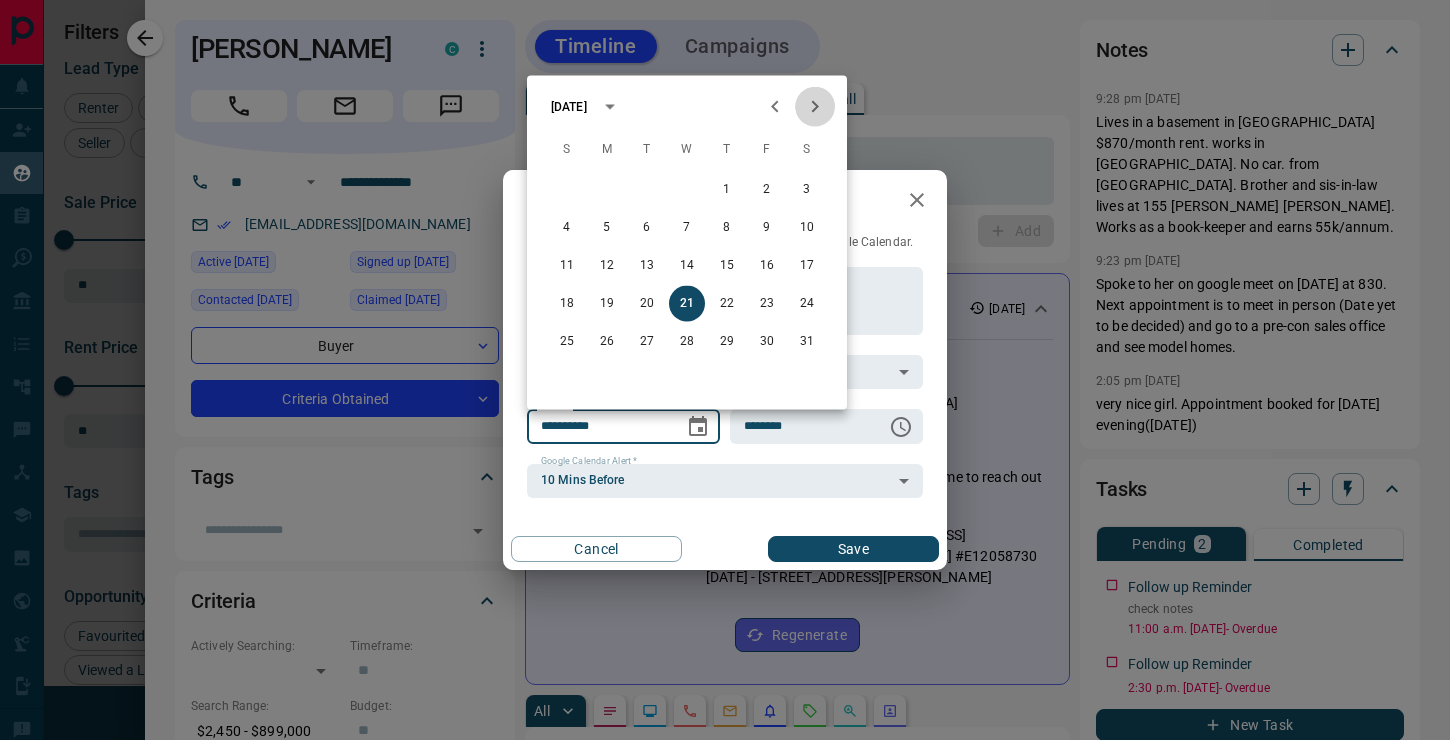 click 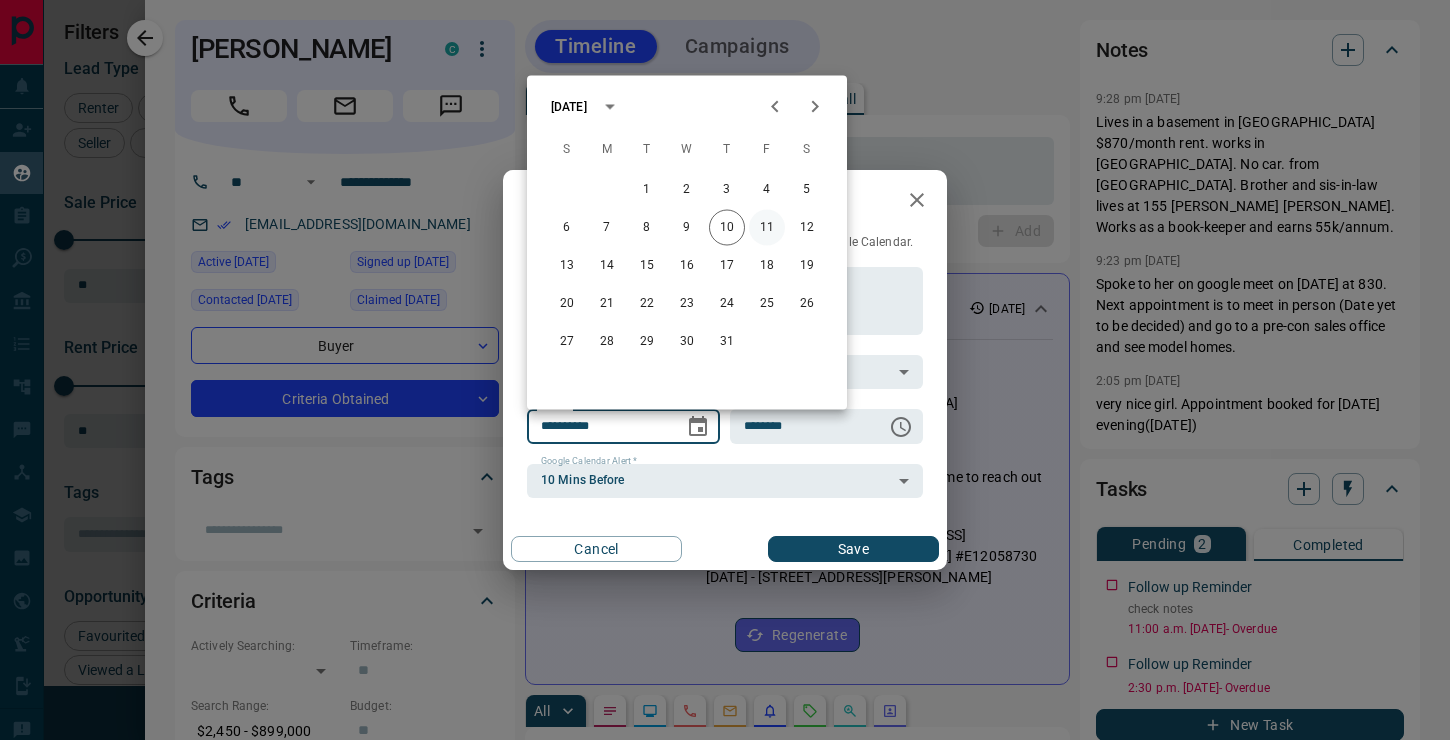 click on "11" at bounding box center (767, 228) 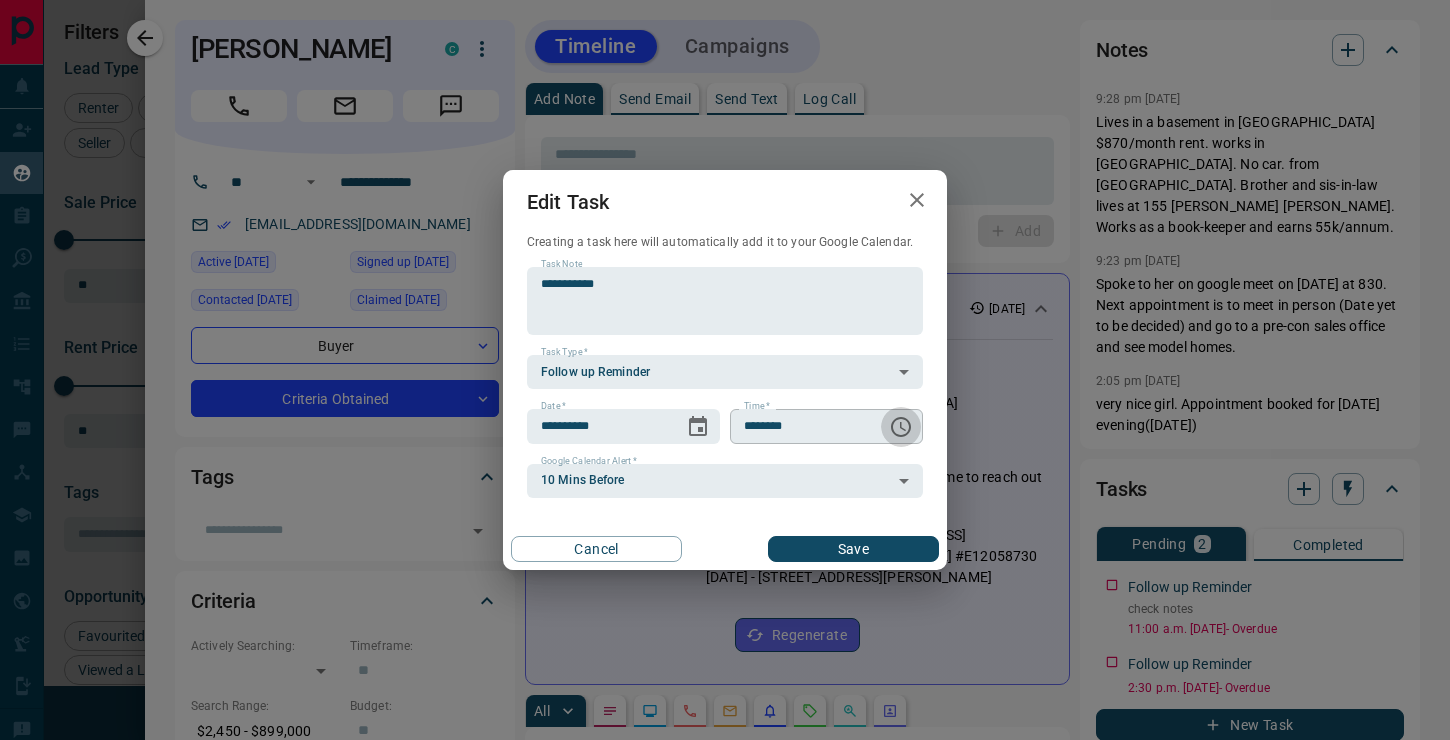 click 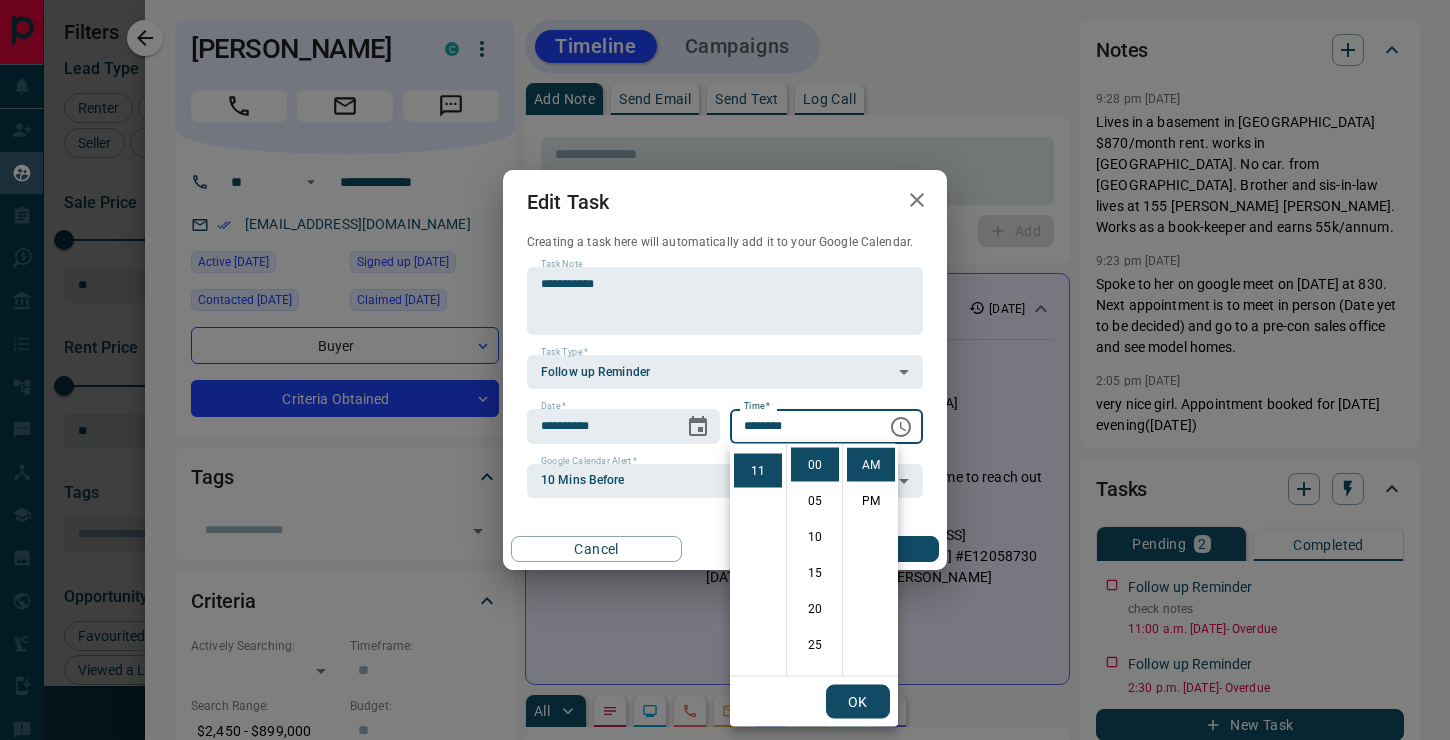 scroll, scrollTop: 390, scrollLeft: 0, axis: vertical 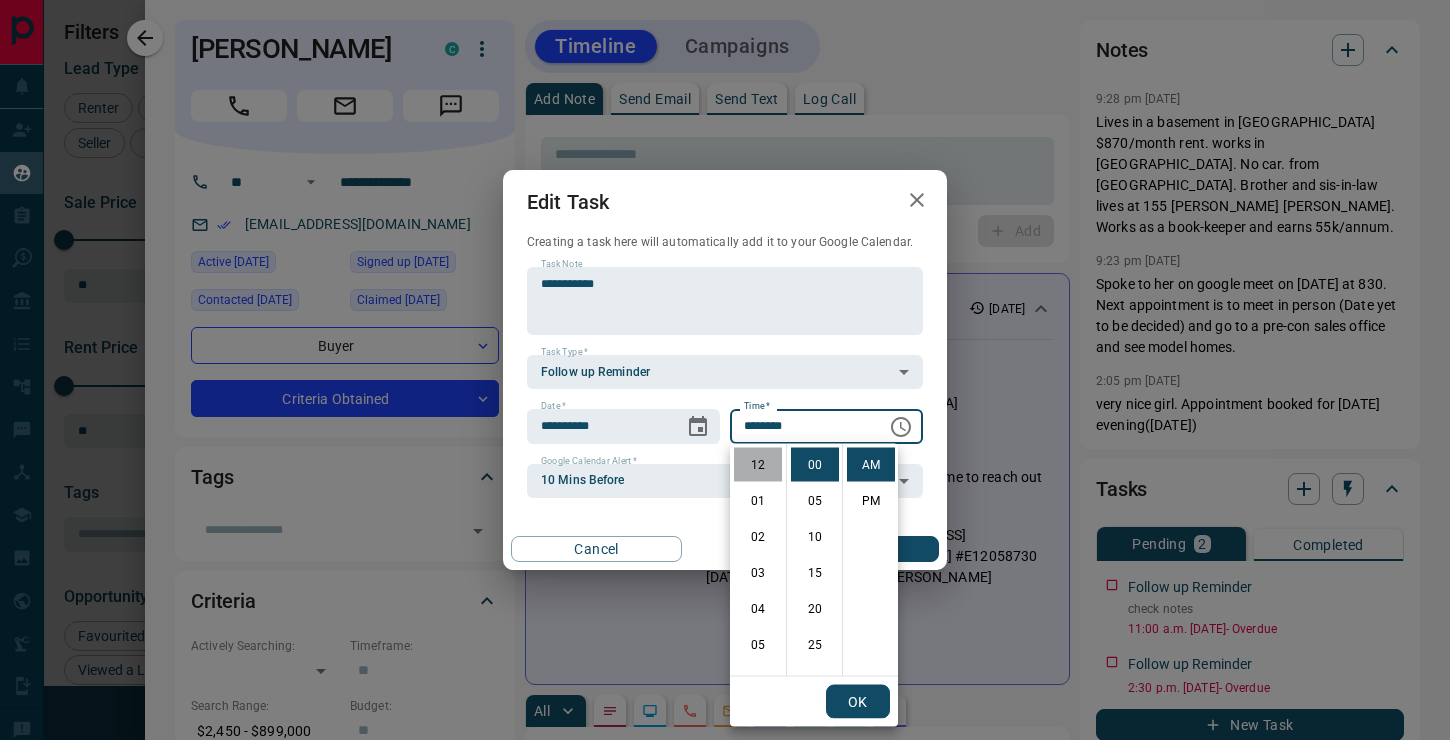 click on "12" at bounding box center (758, 465) 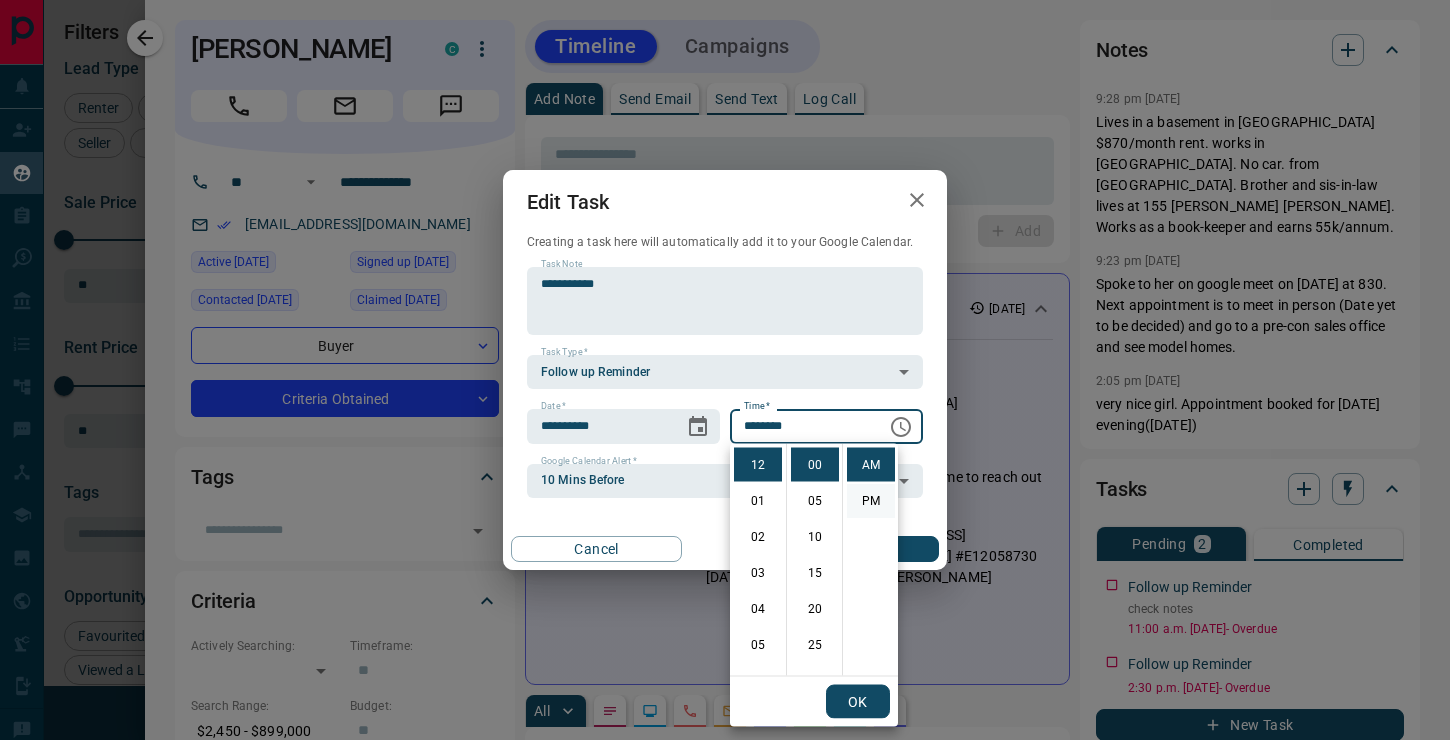 click on "PM" at bounding box center (871, 501) 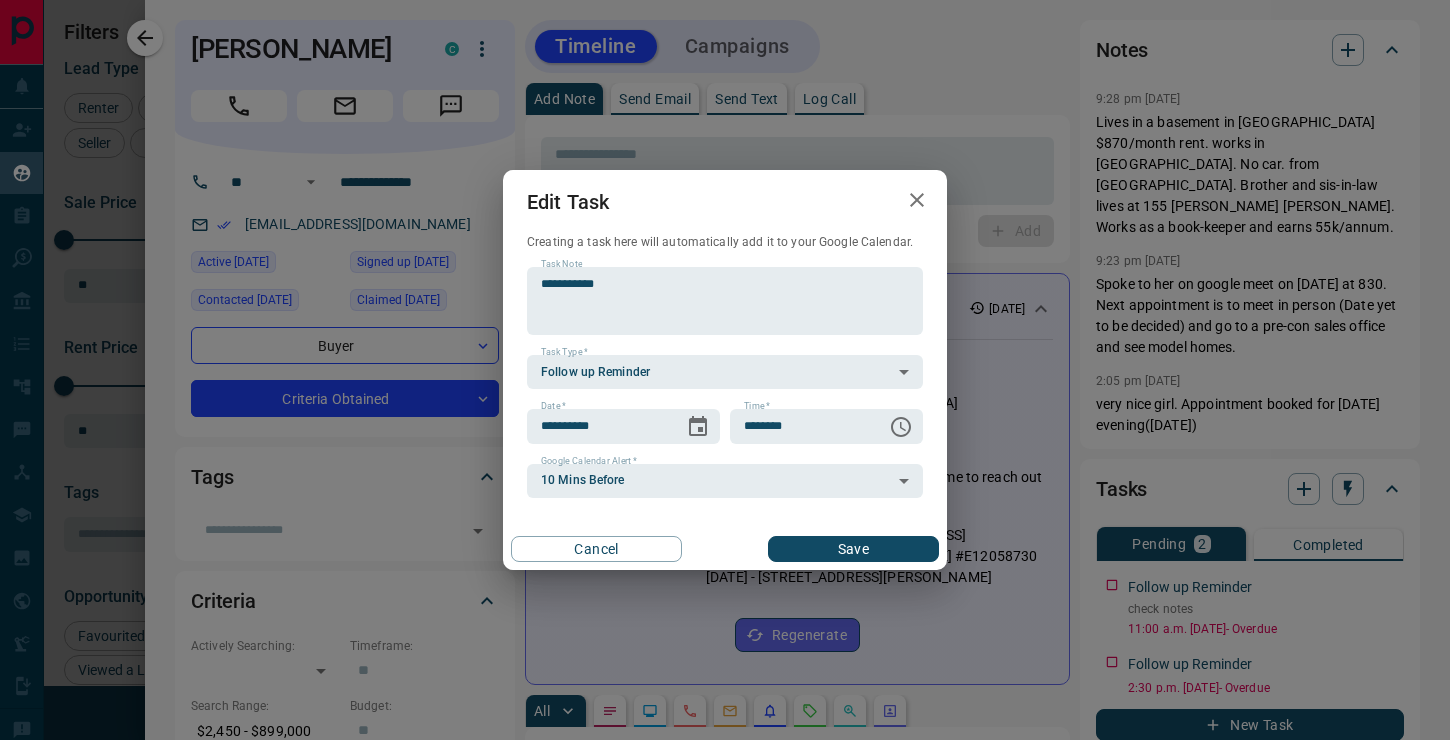 scroll, scrollTop: 30, scrollLeft: 0, axis: vertical 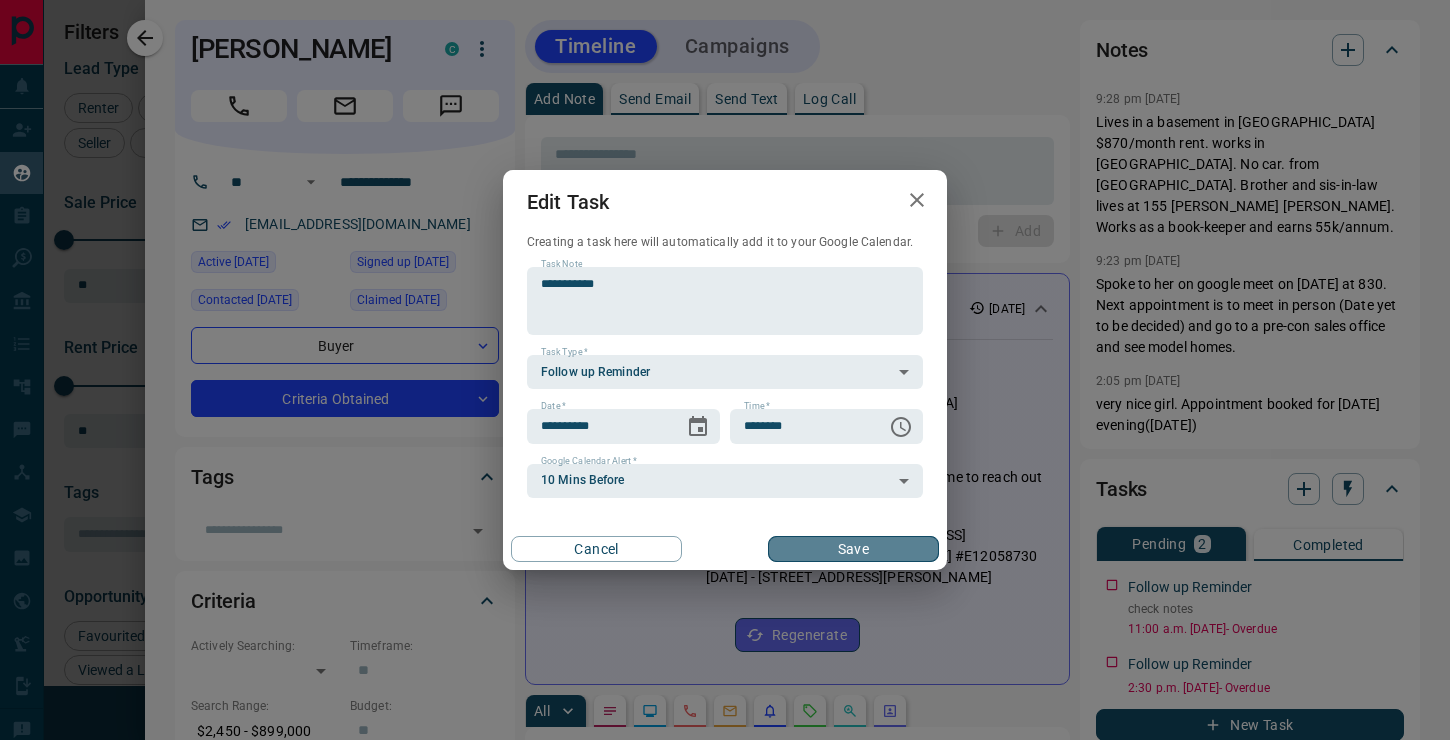 click on "Save" at bounding box center [853, 549] 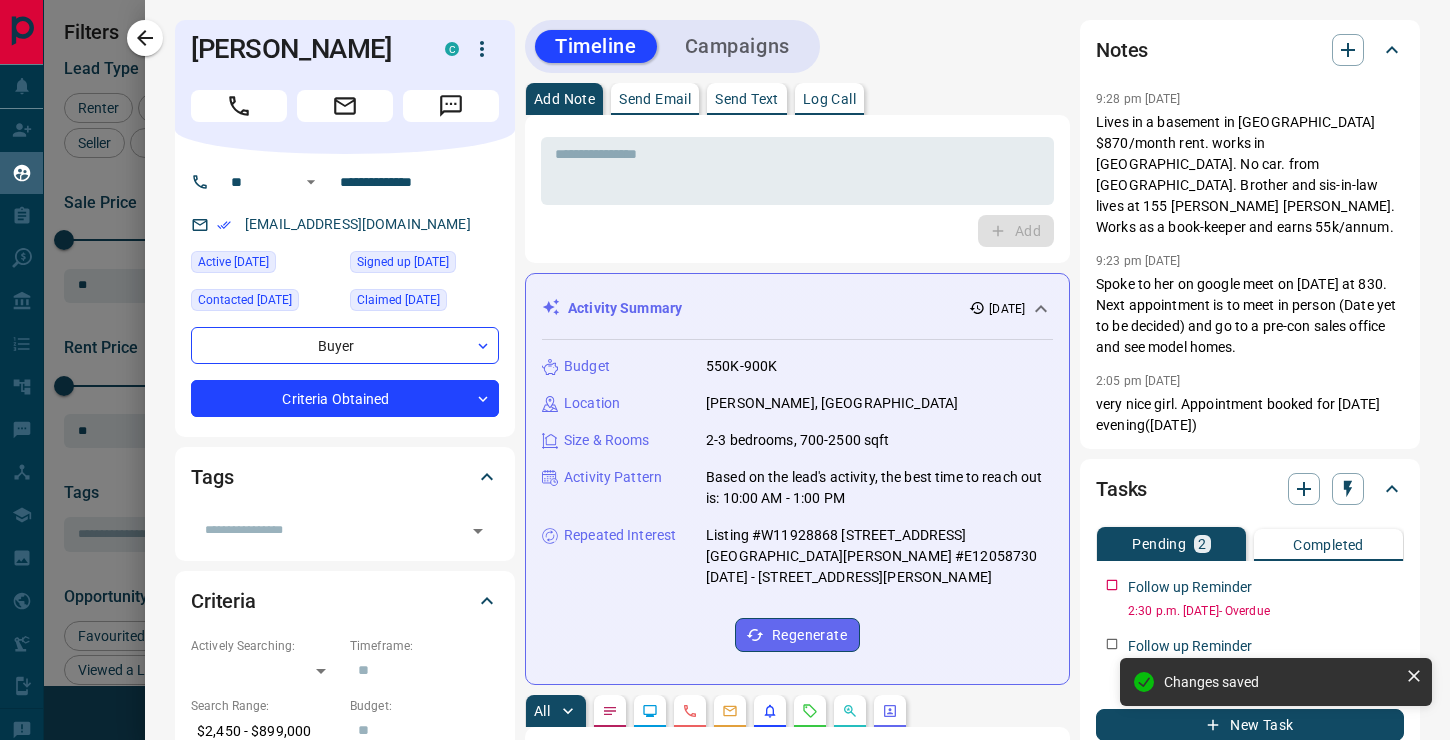 scroll, scrollTop: 0, scrollLeft: 0, axis: both 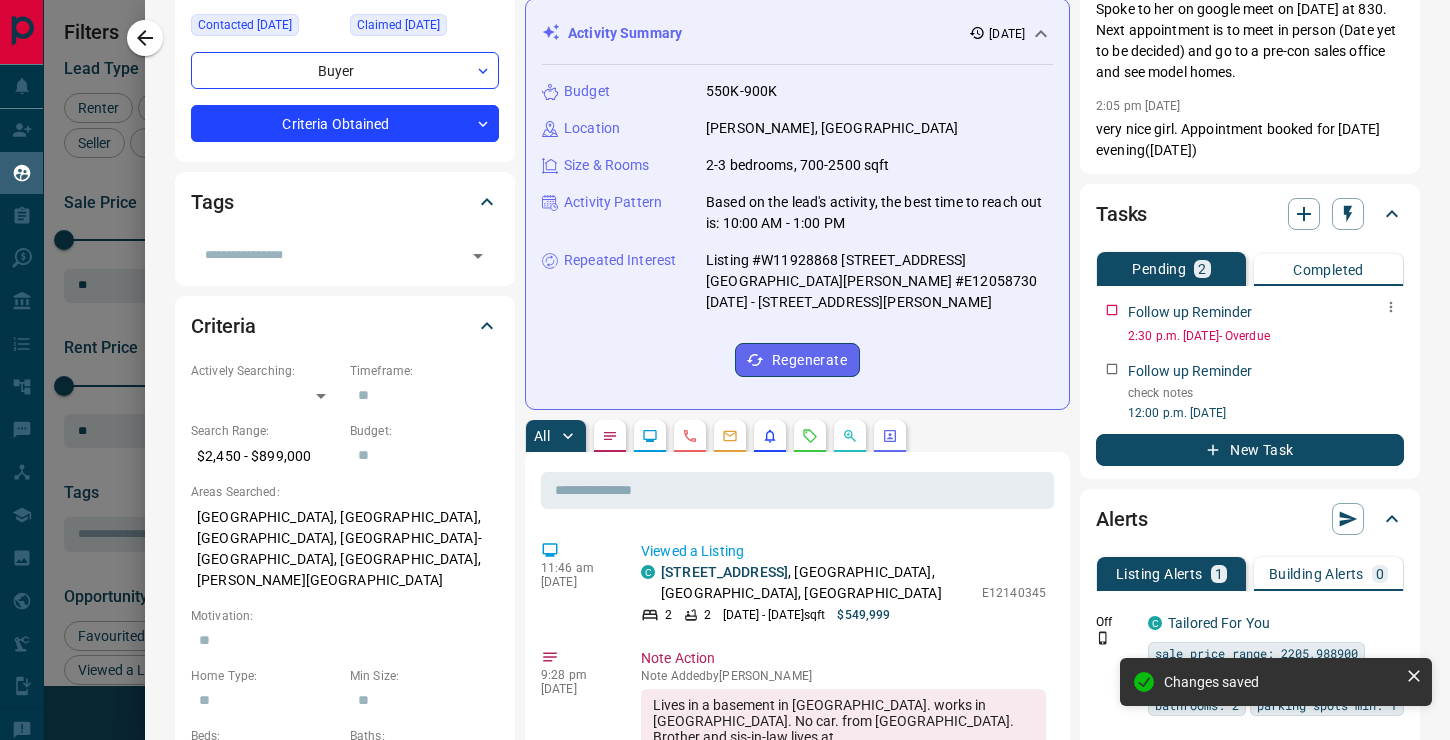 click at bounding box center (1391, 307) 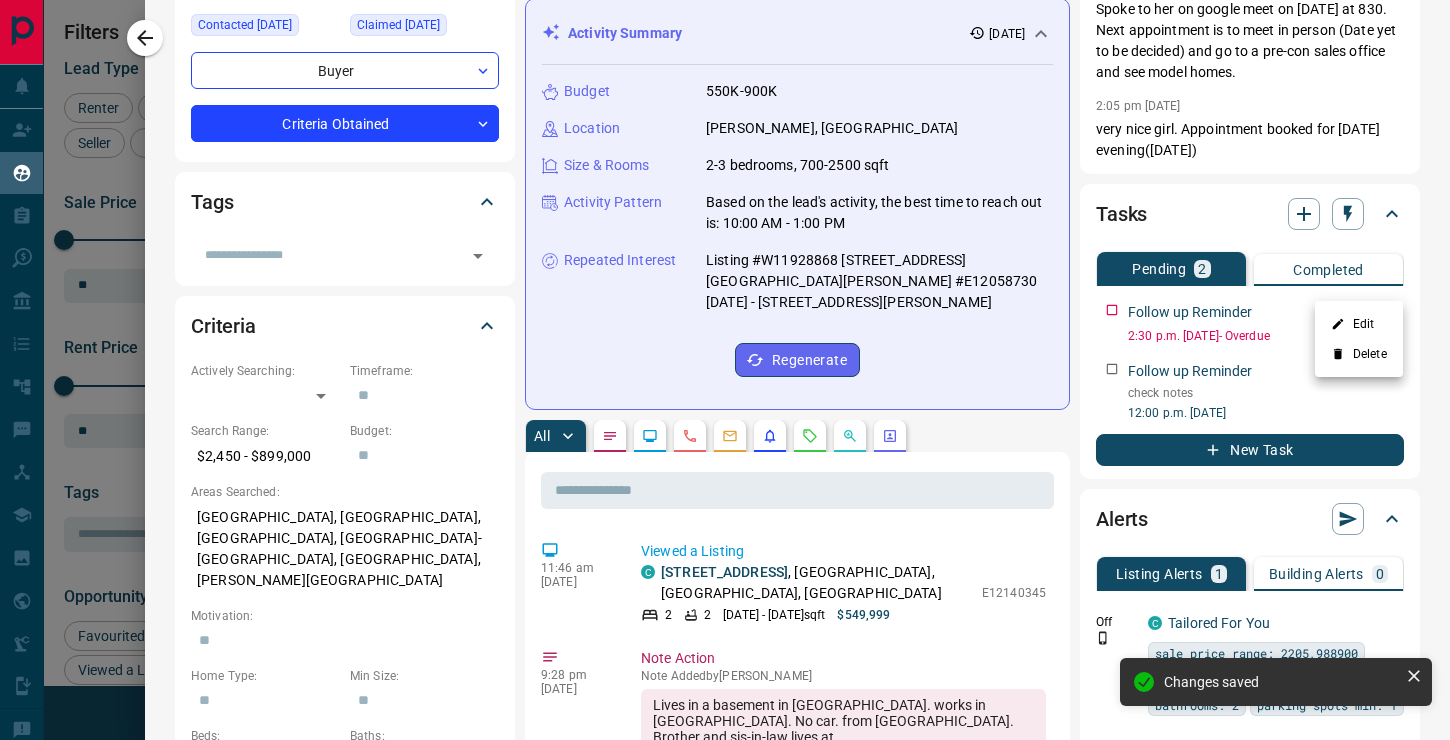 click on "Edit" at bounding box center [1359, 324] 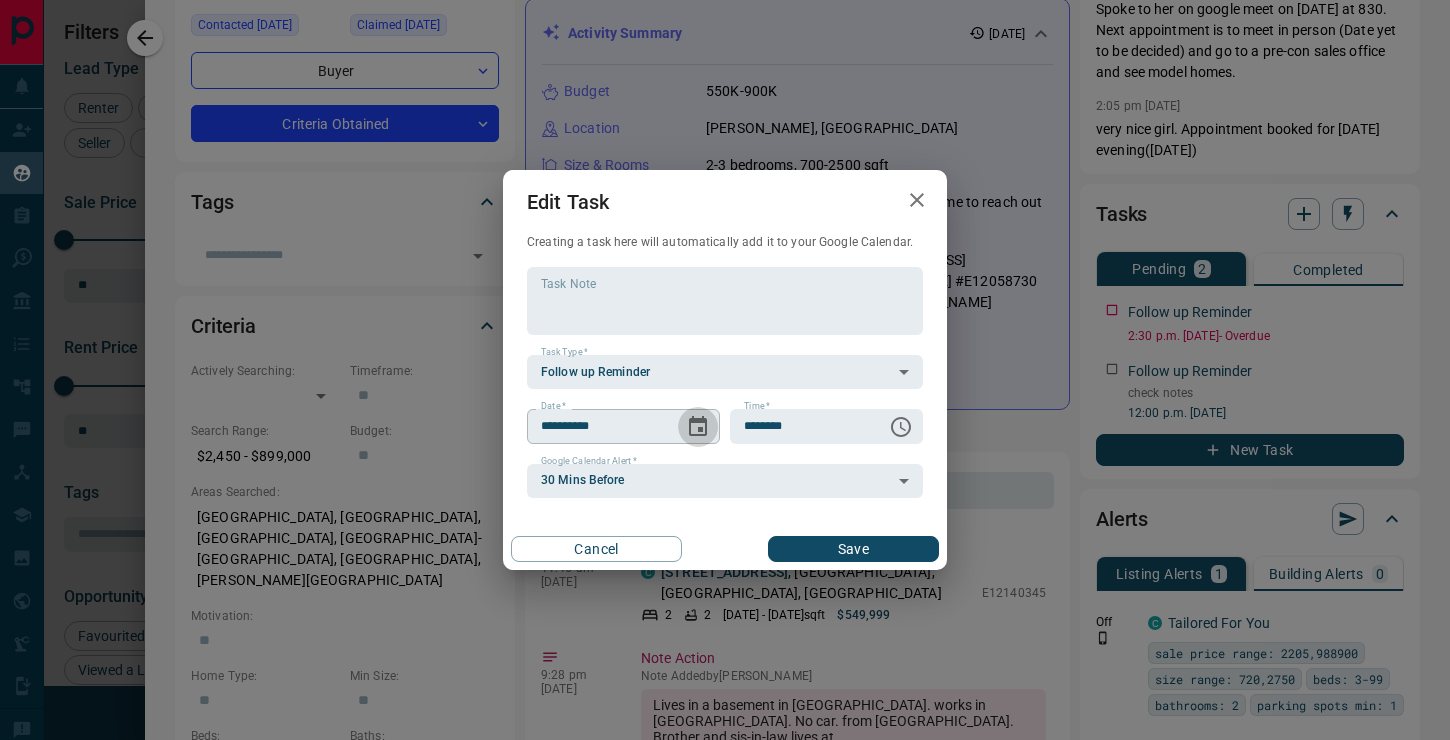 click 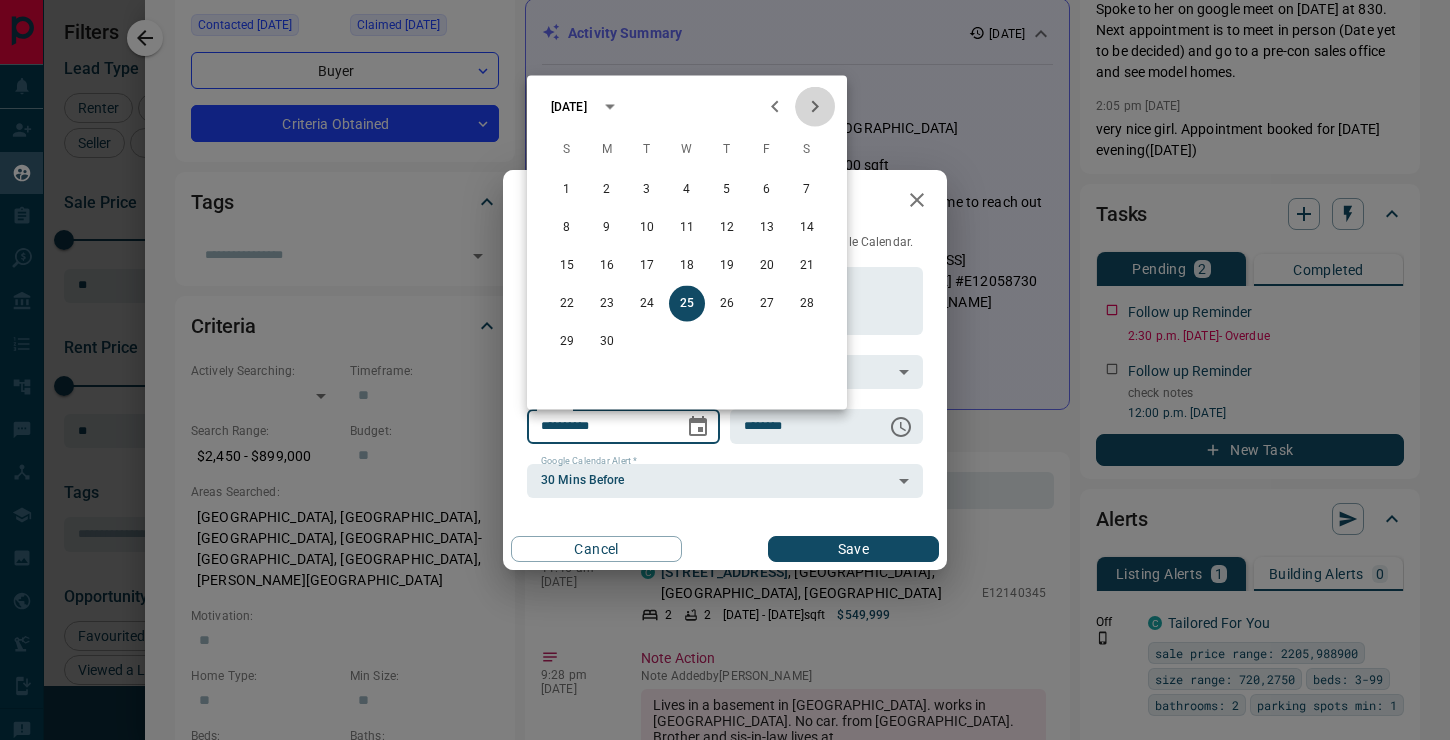 click 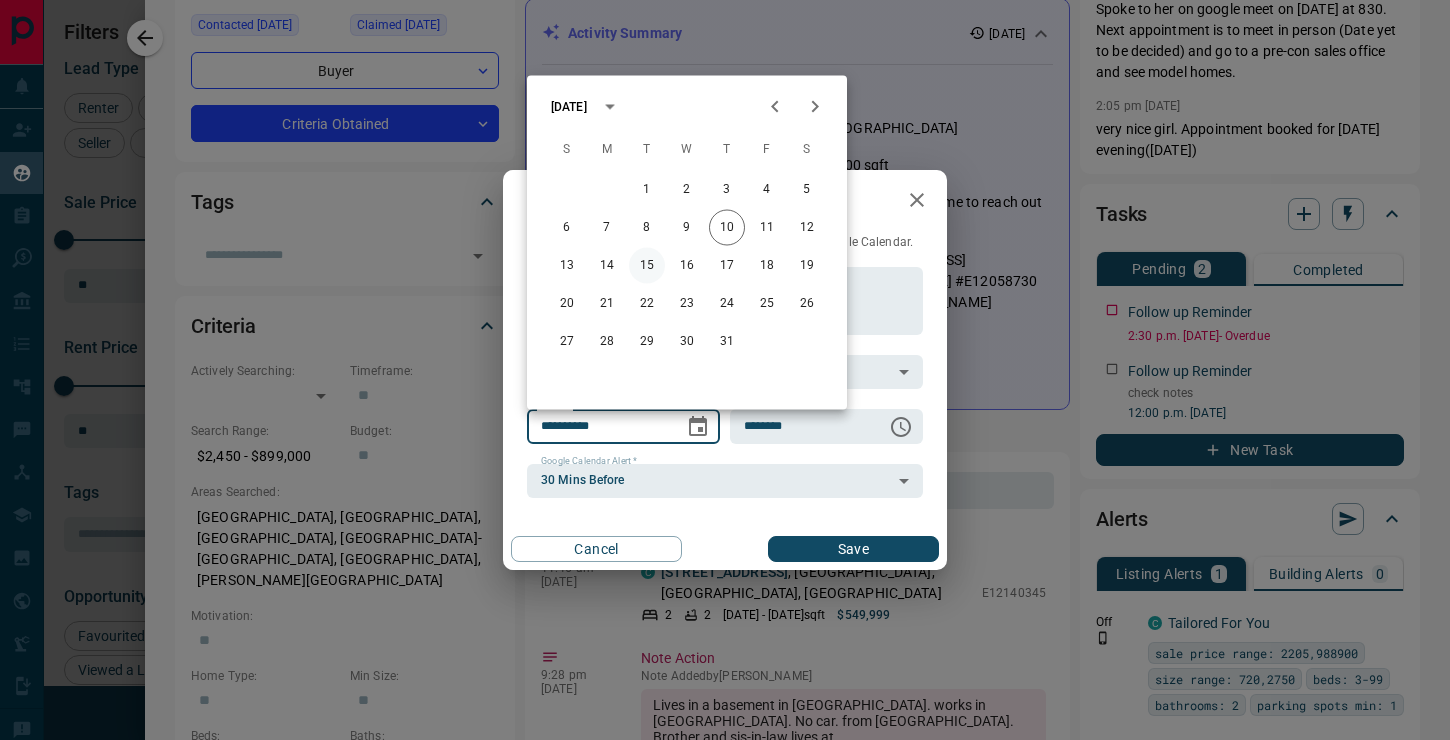 click on "15" at bounding box center [647, 266] 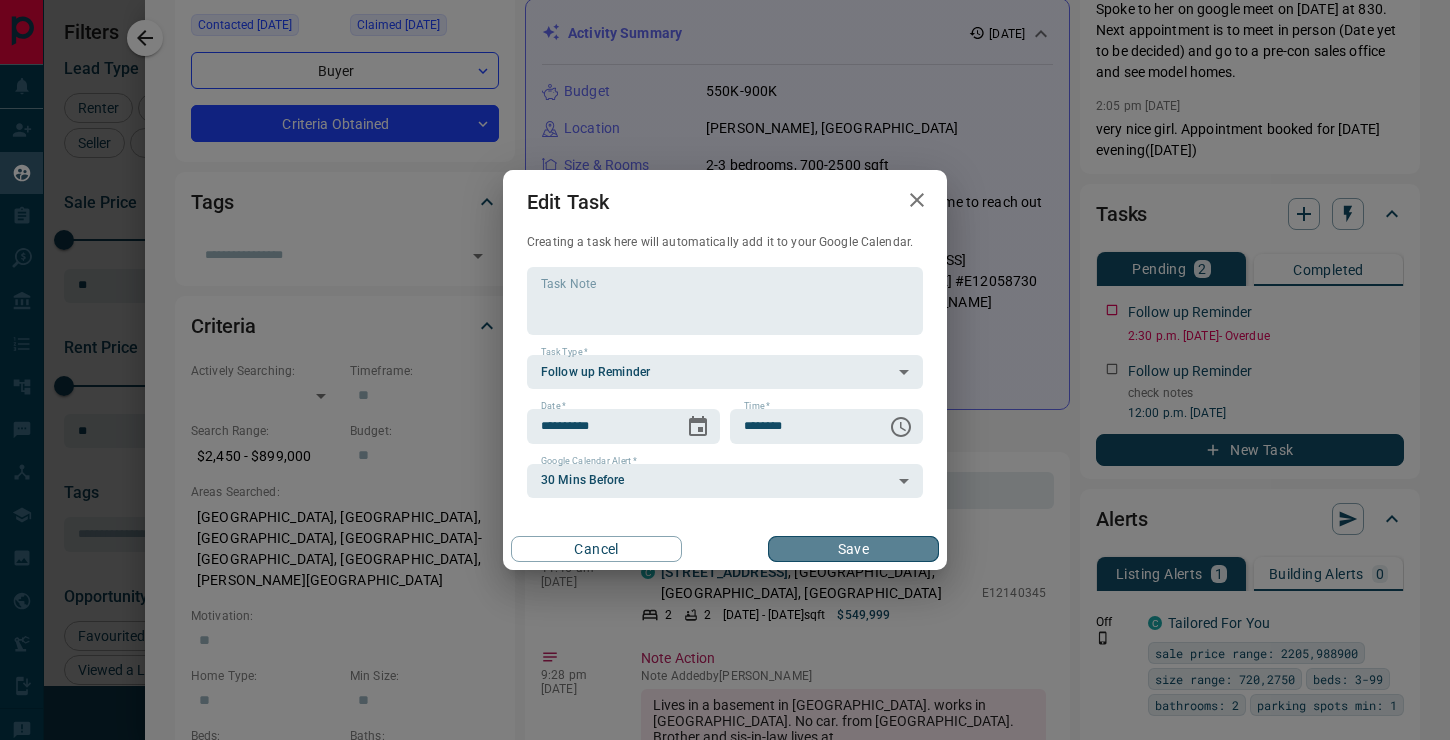 click on "Save" at bounding box center [853, 549] 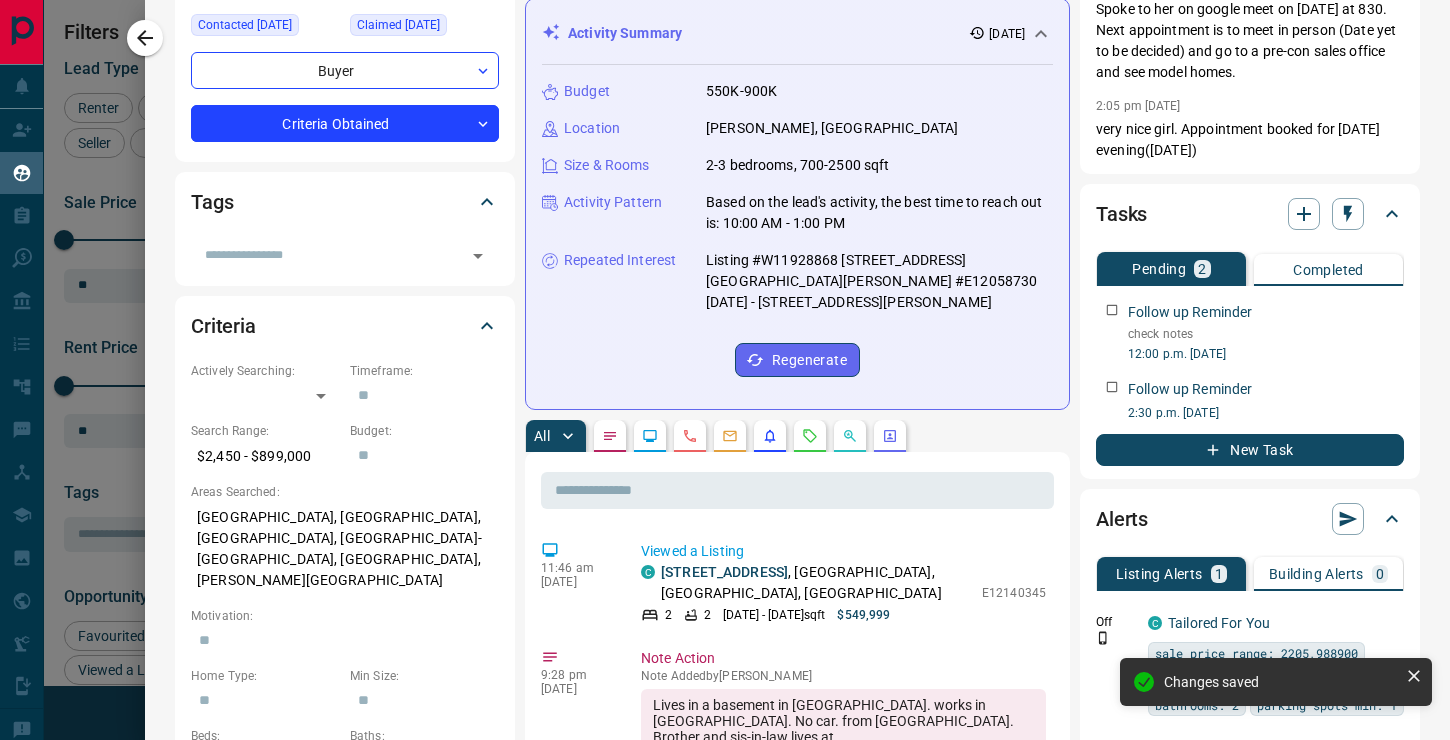 scroll, scrollTop: 0, scrollLeft: 0, axis: both 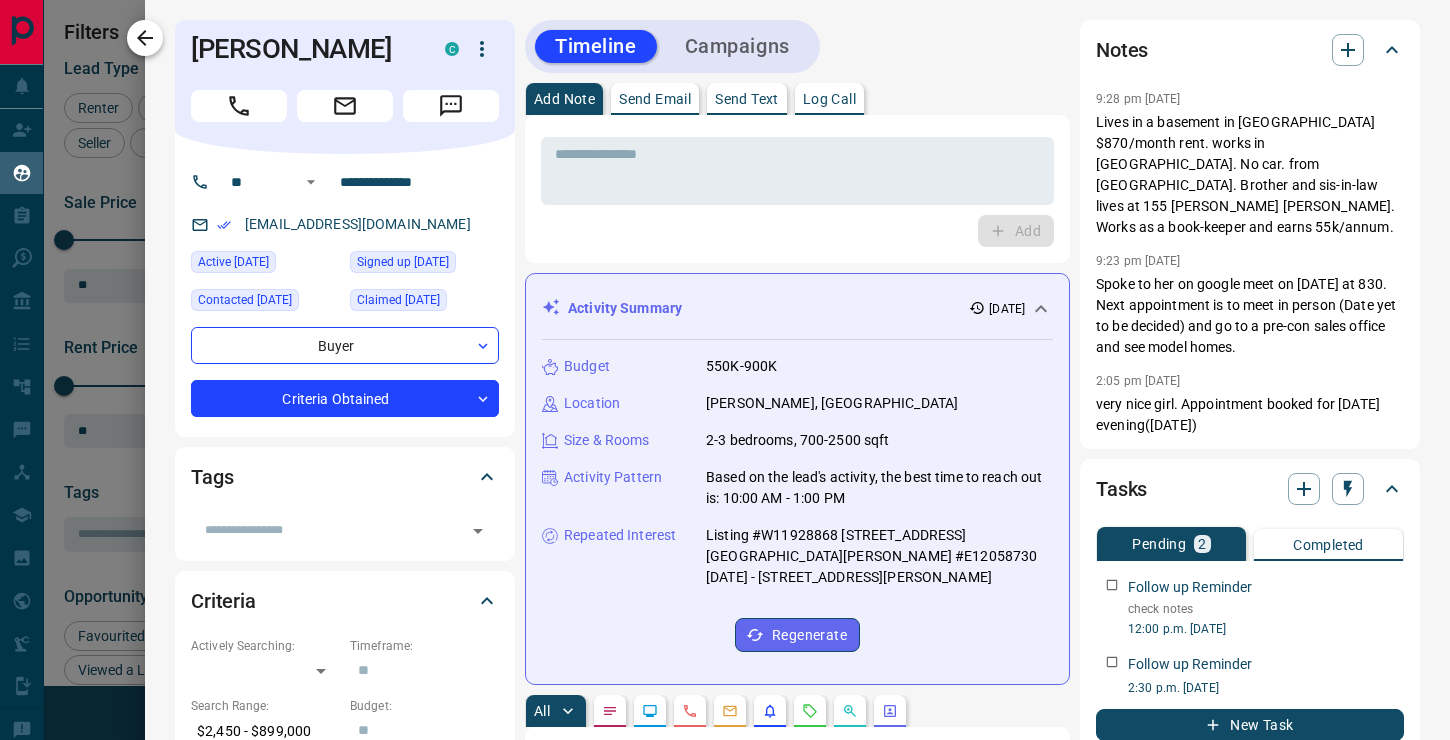 click 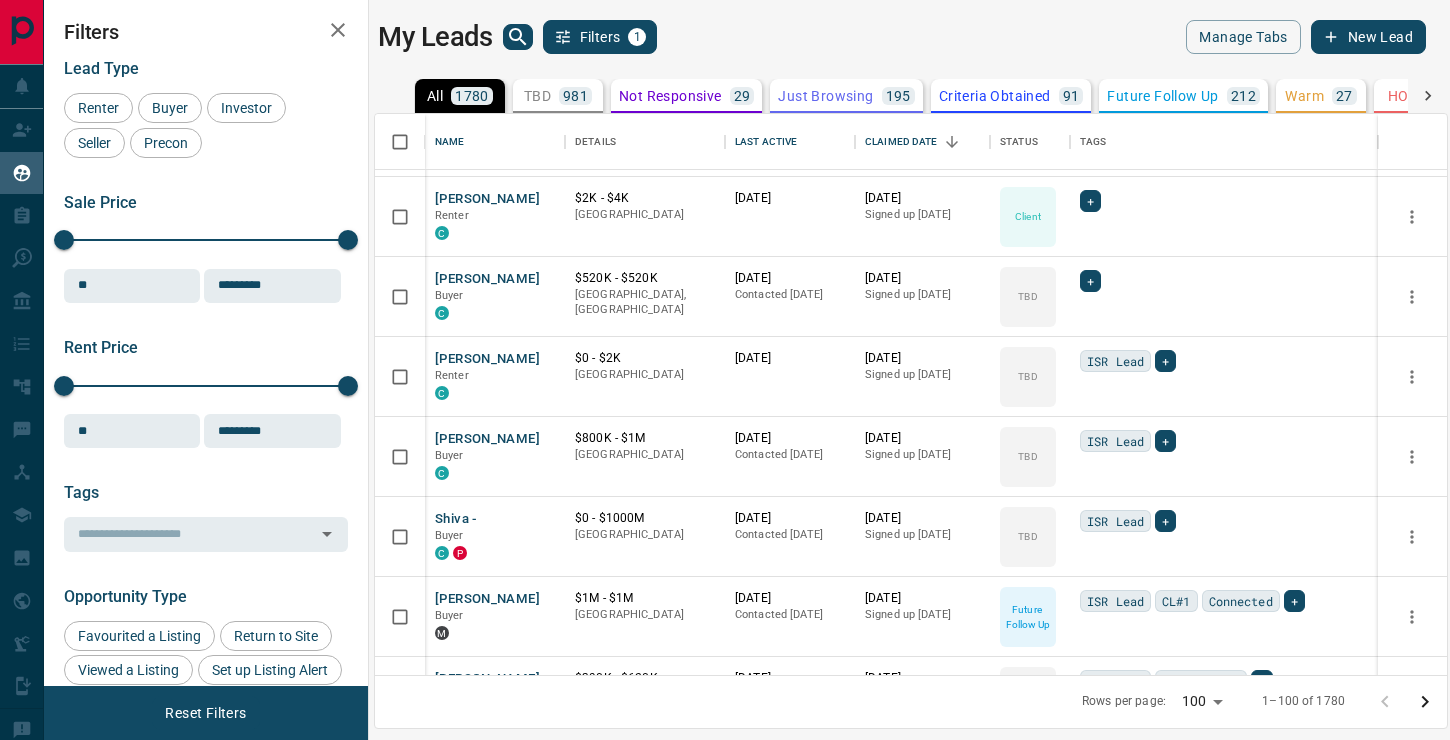 scroll, scrollTop: 6875, scrollLeft: 0, axis: vertical 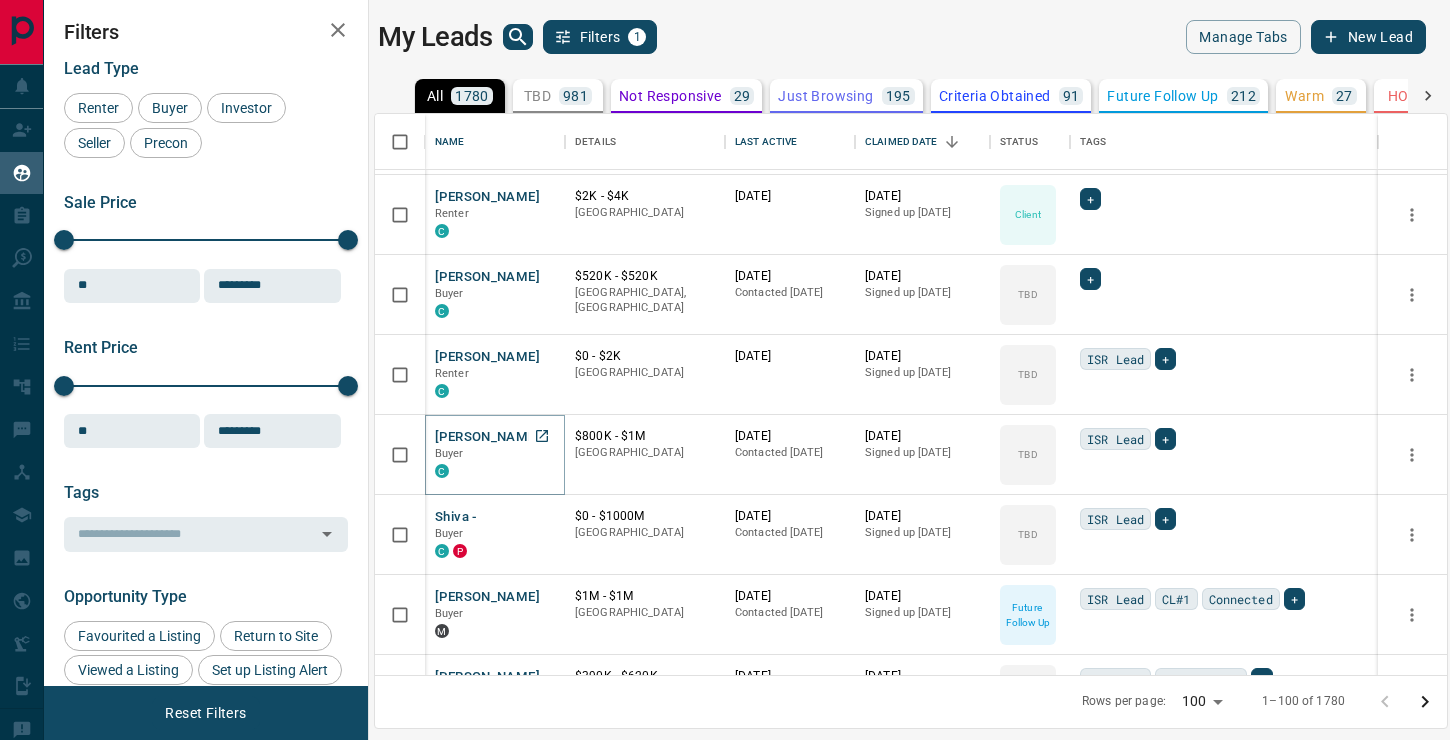 click on "[PERSON_NAME]" at bounding box center [487, 437] 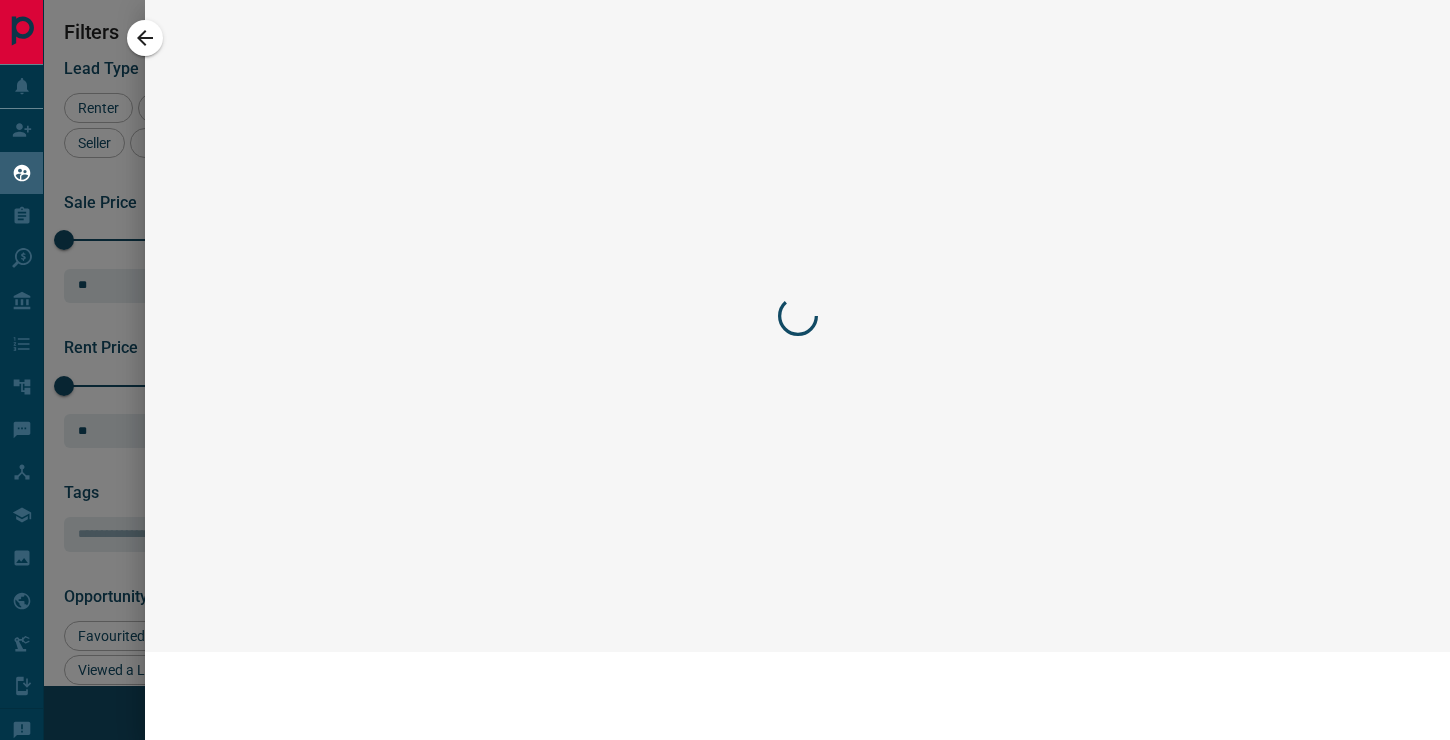 scroll, scrollTop: 6873, scrollLeft: 0, axis: vertical 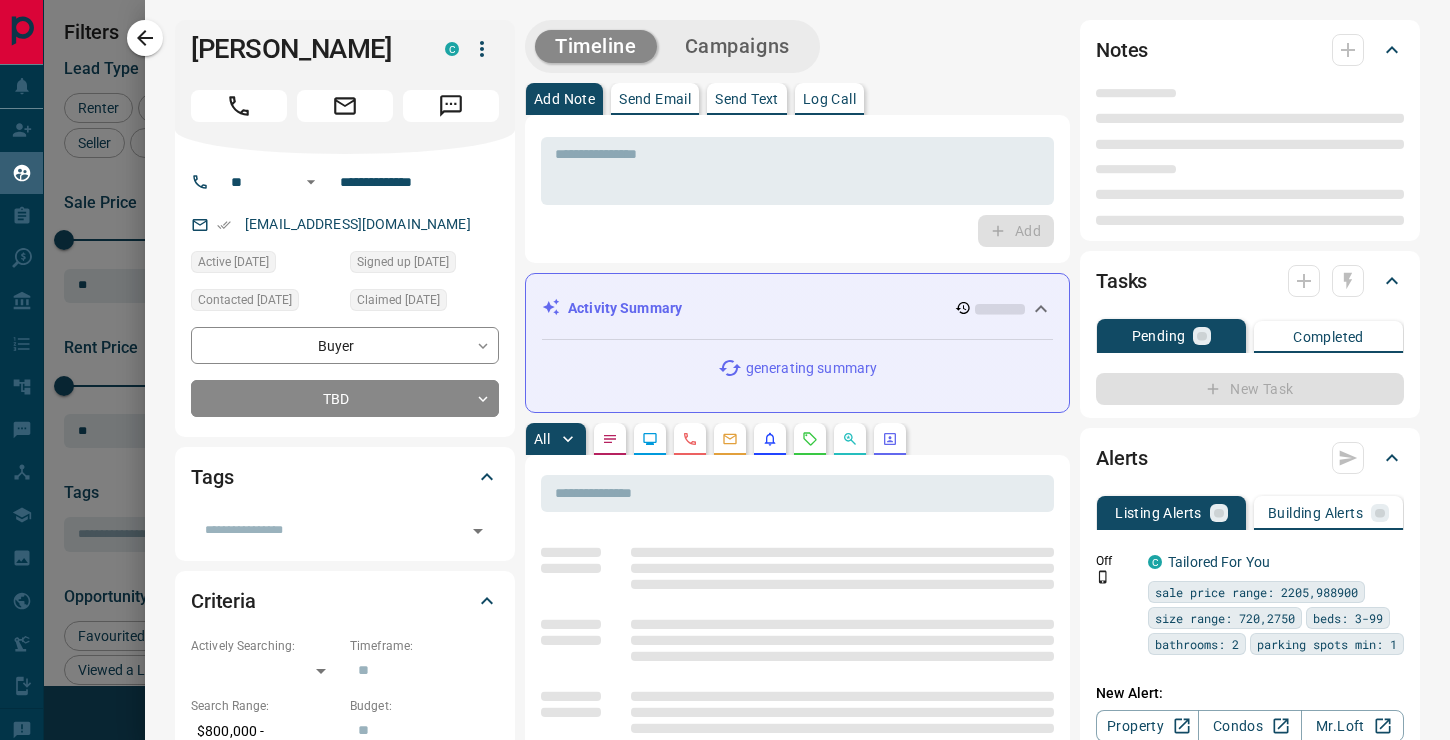 type on "**" 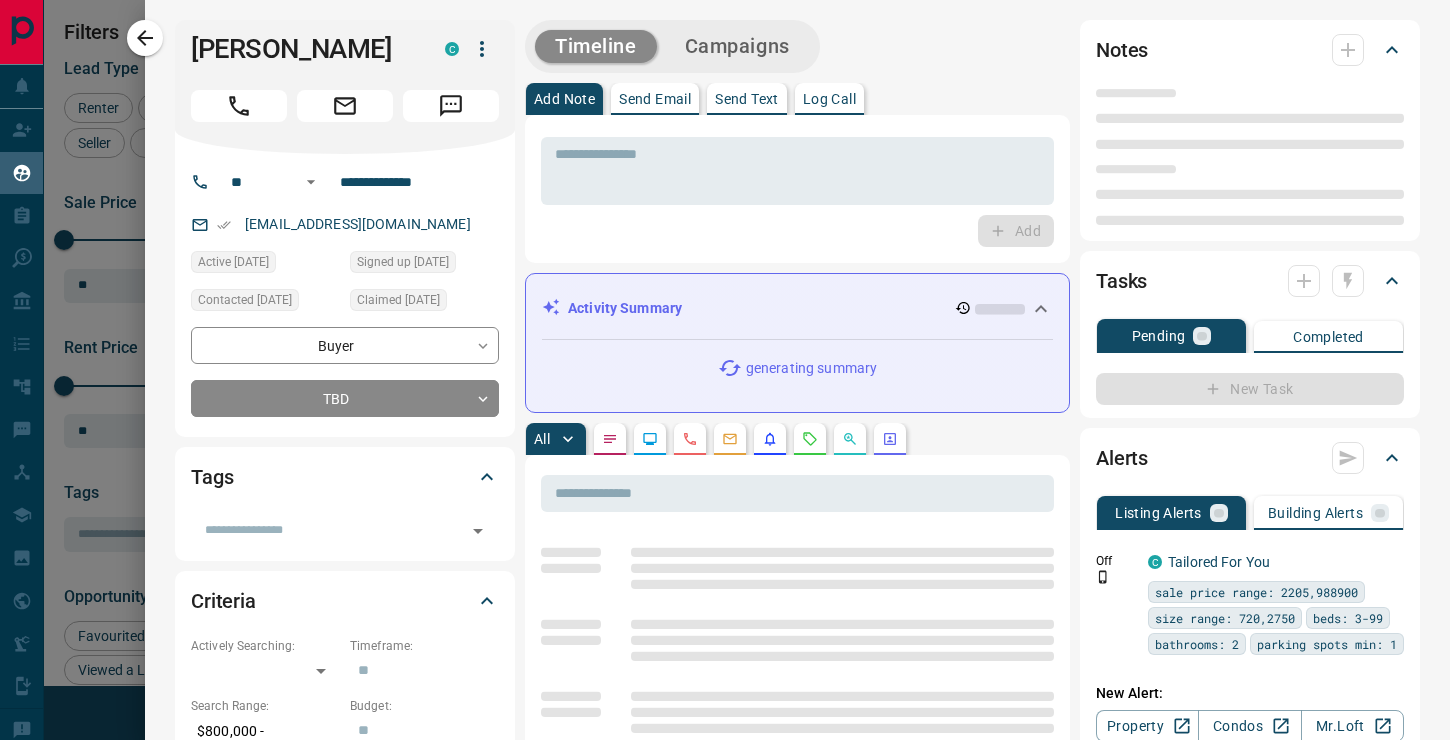 type on "**********" 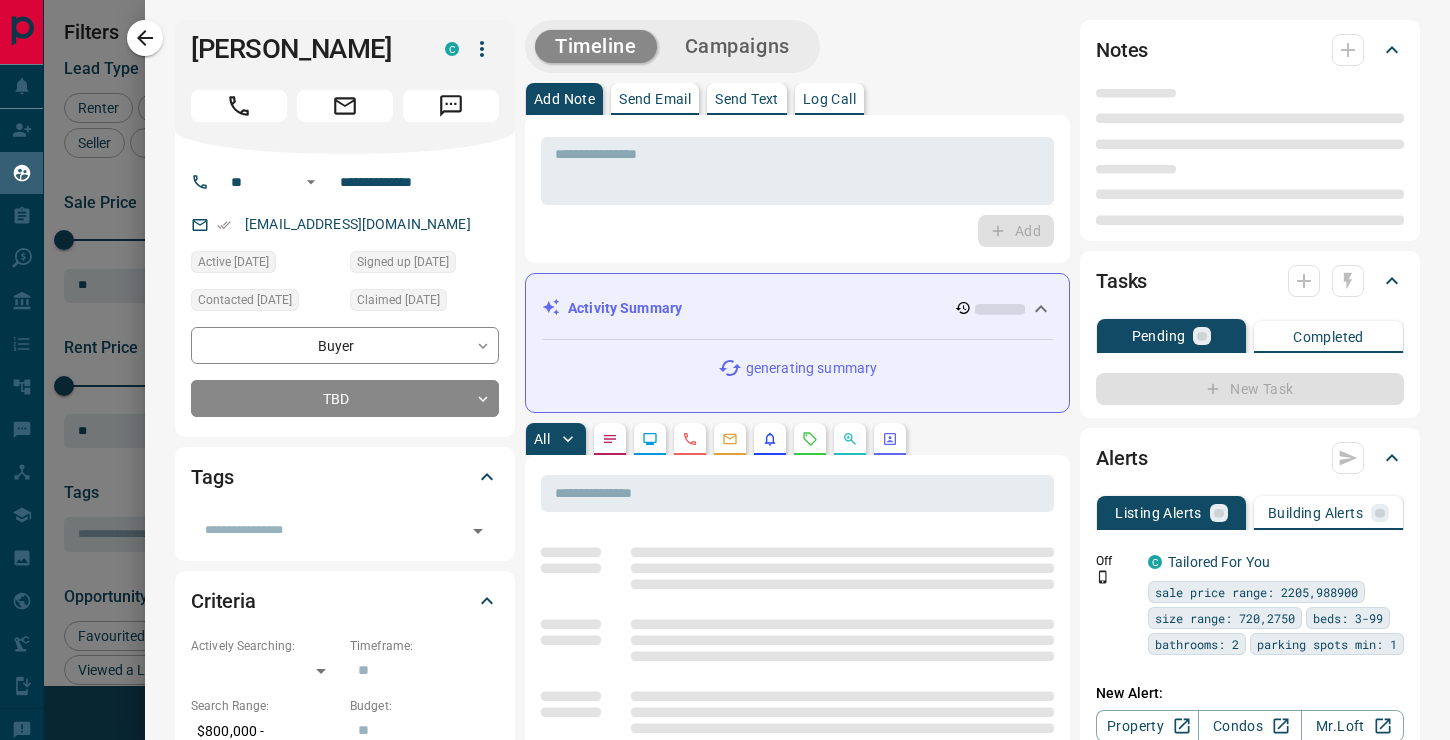 type on "**********" 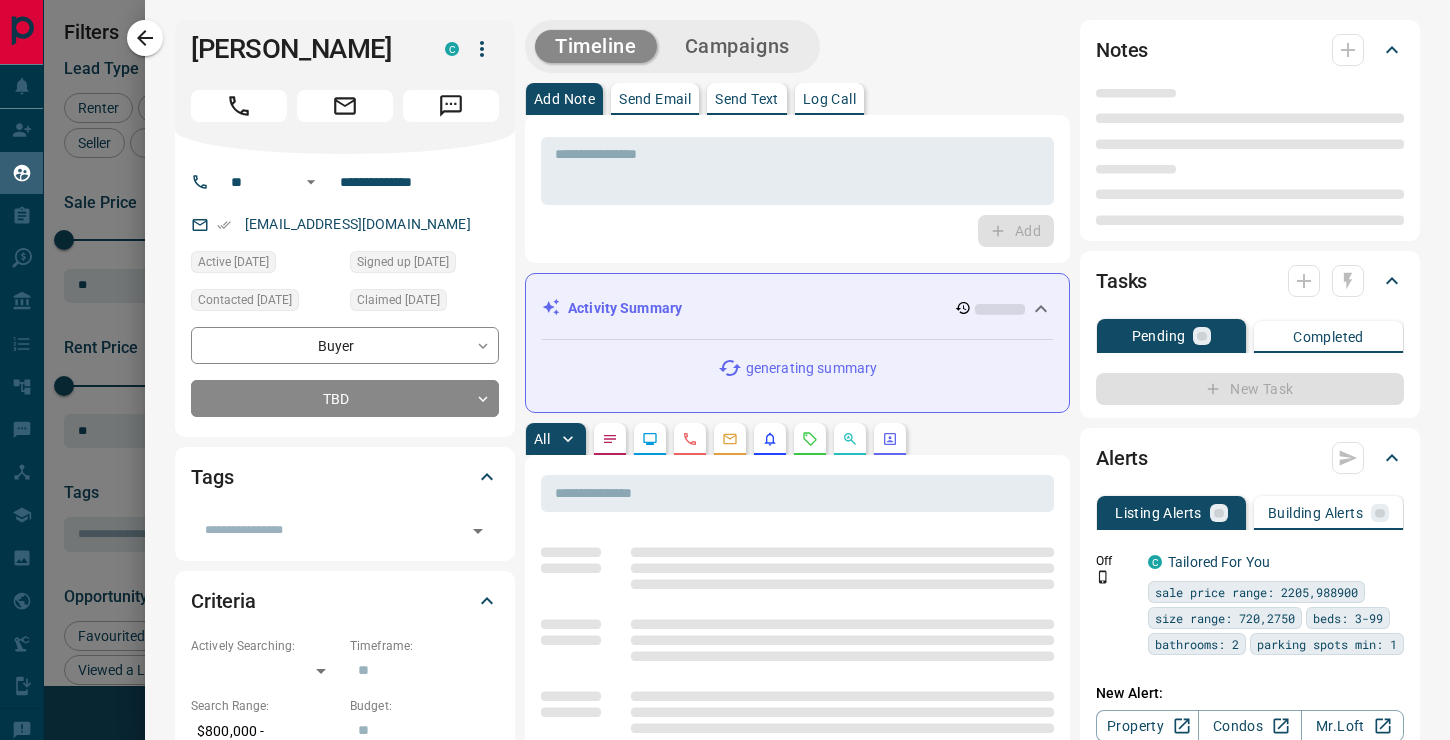 type on "**" 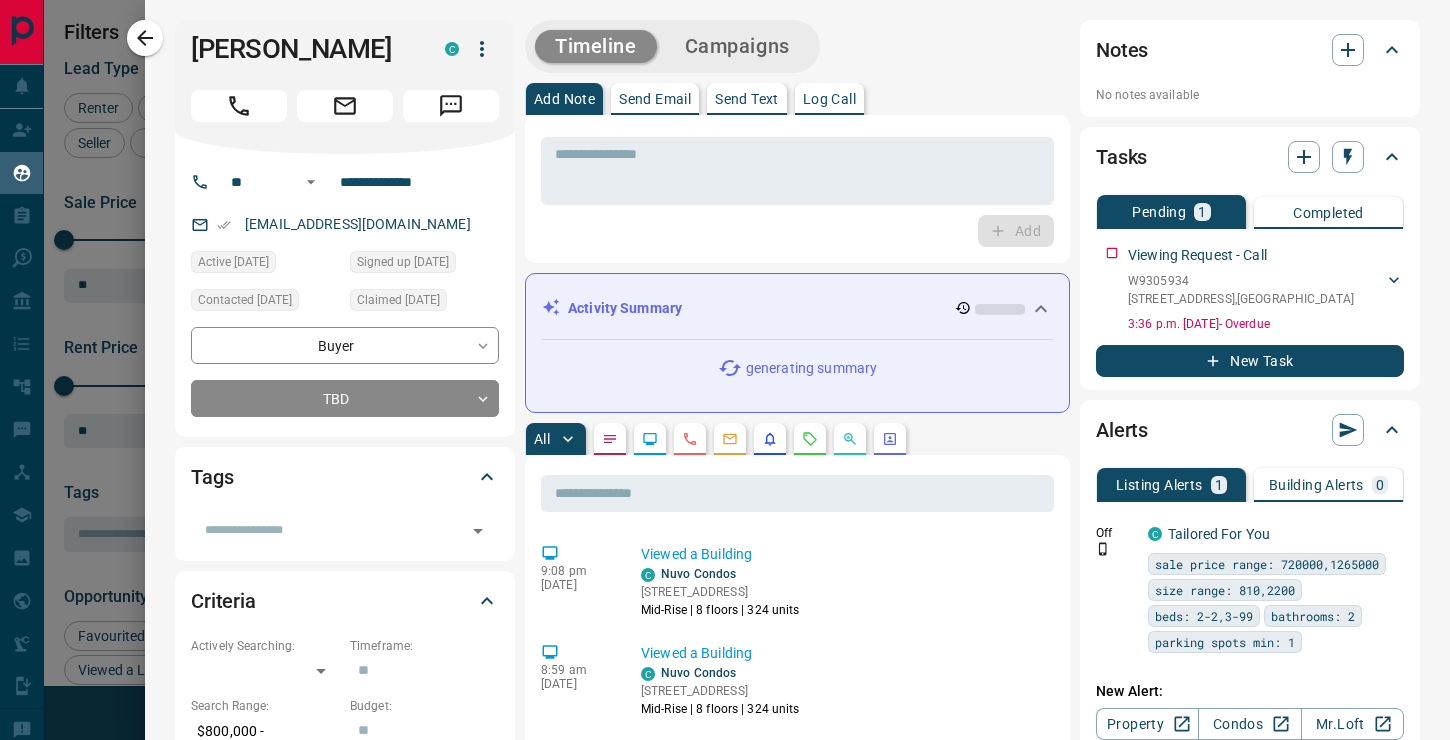 click 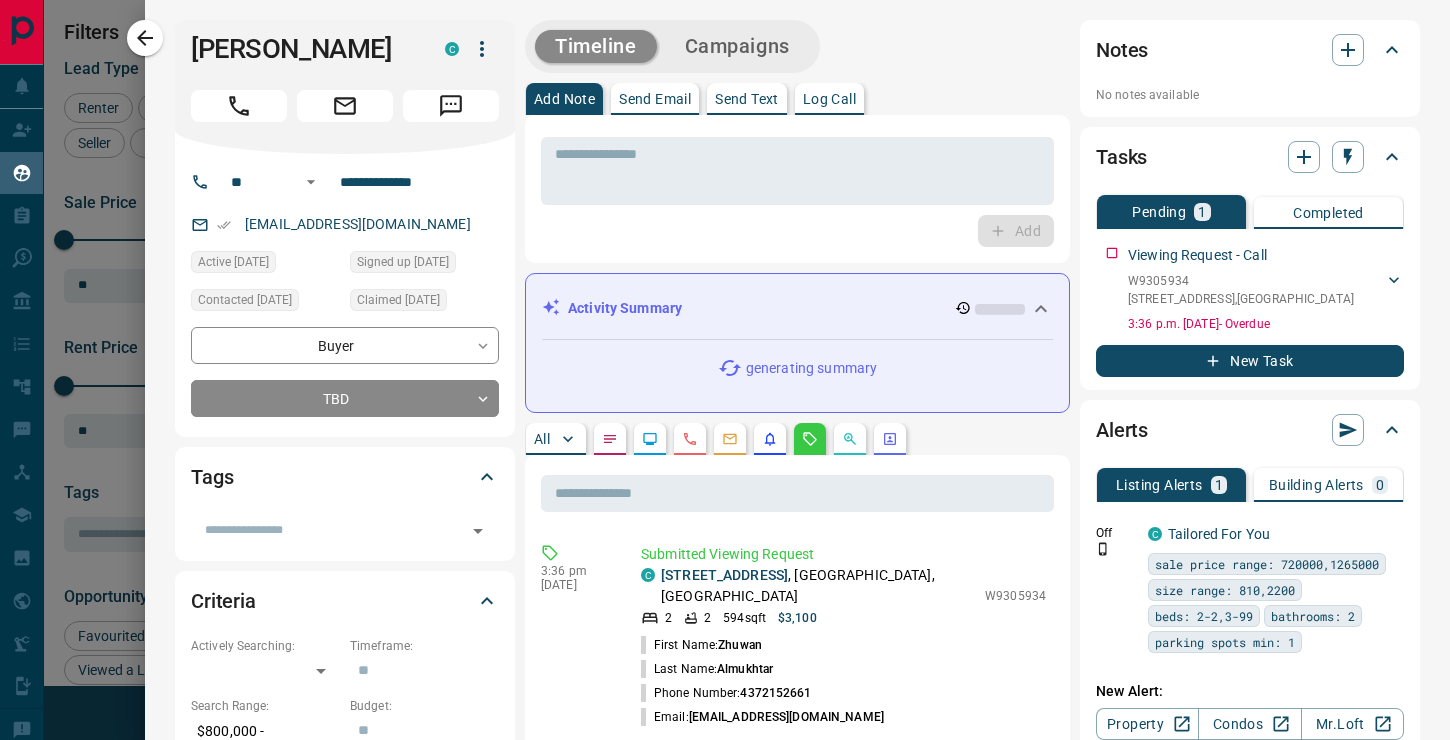 scroll, scrollTop: 0, scrollLeft: 0, axis: both 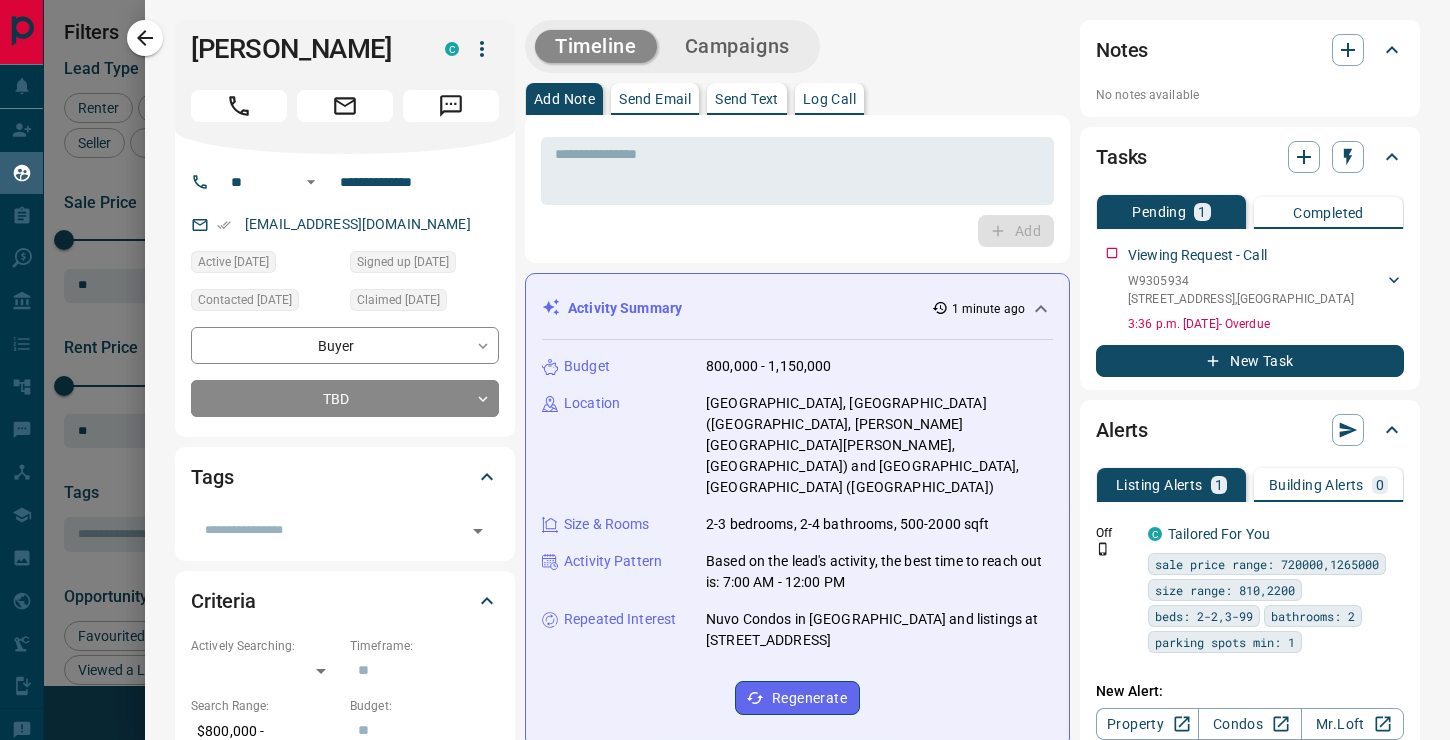 type 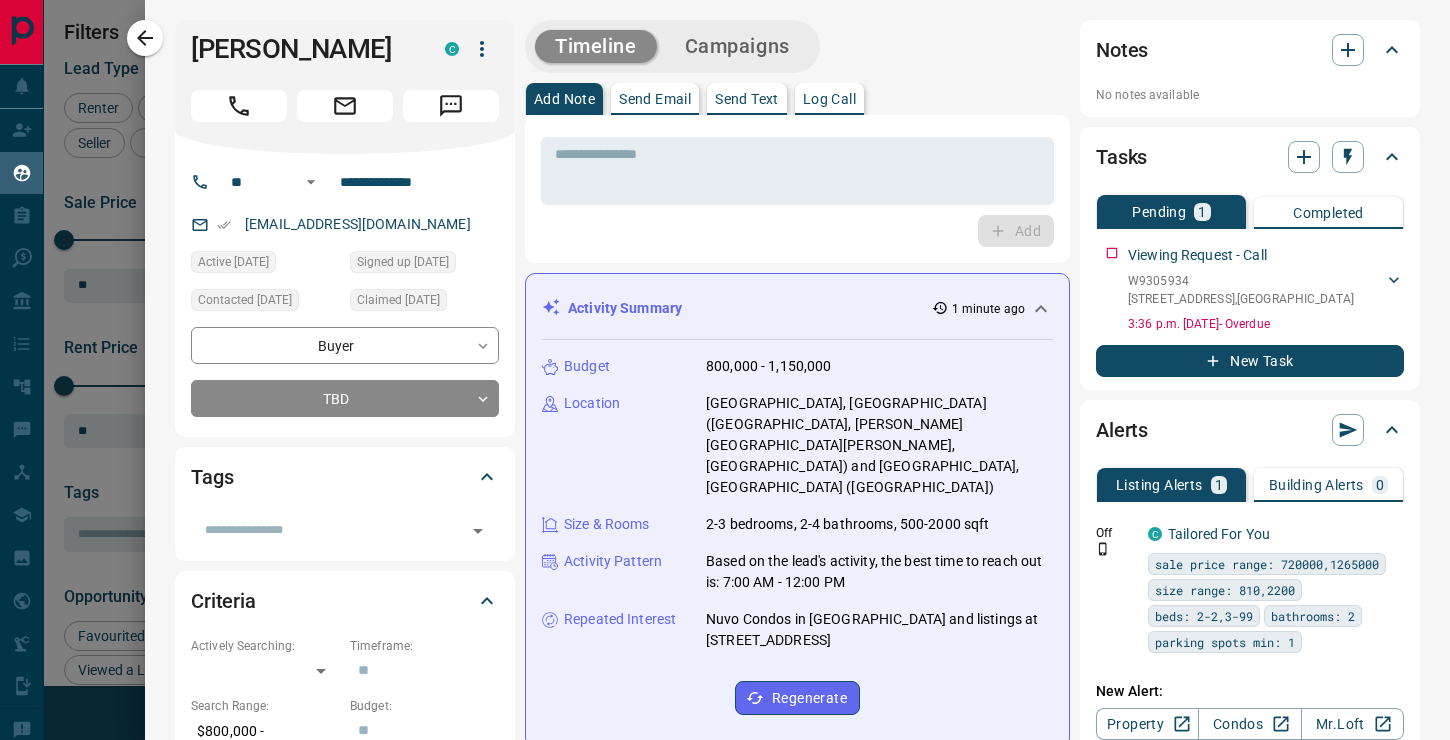 scroll, scrollTop: 396, scrollLeft: 0, axis: vertical 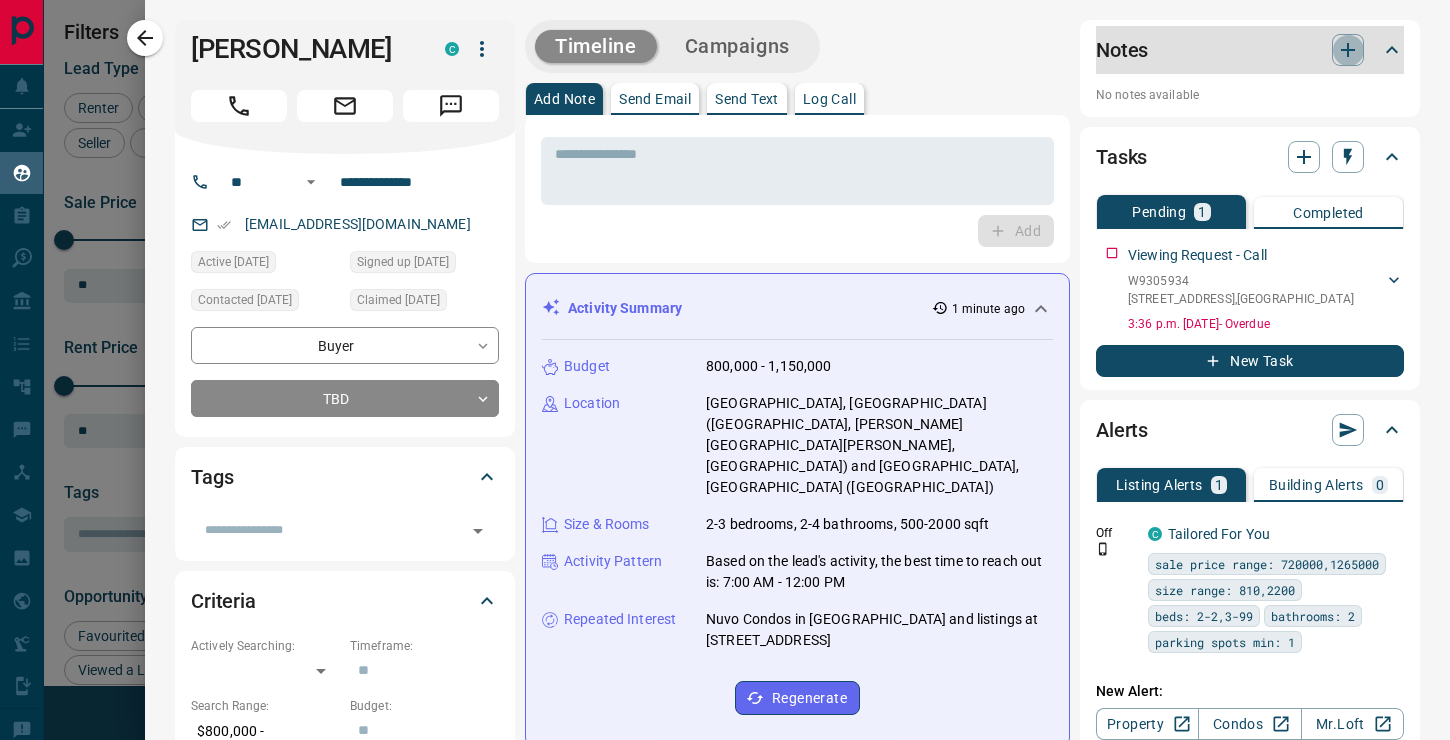 type 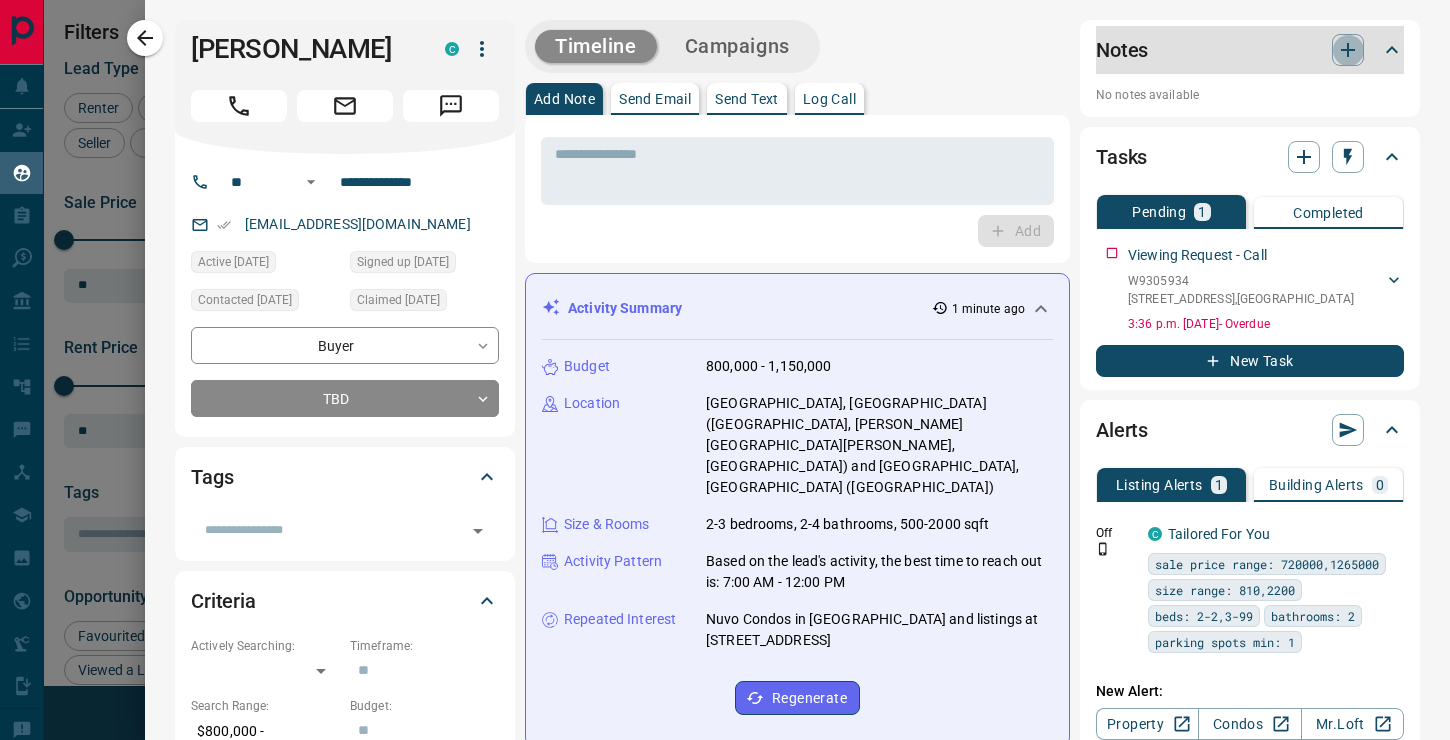 type 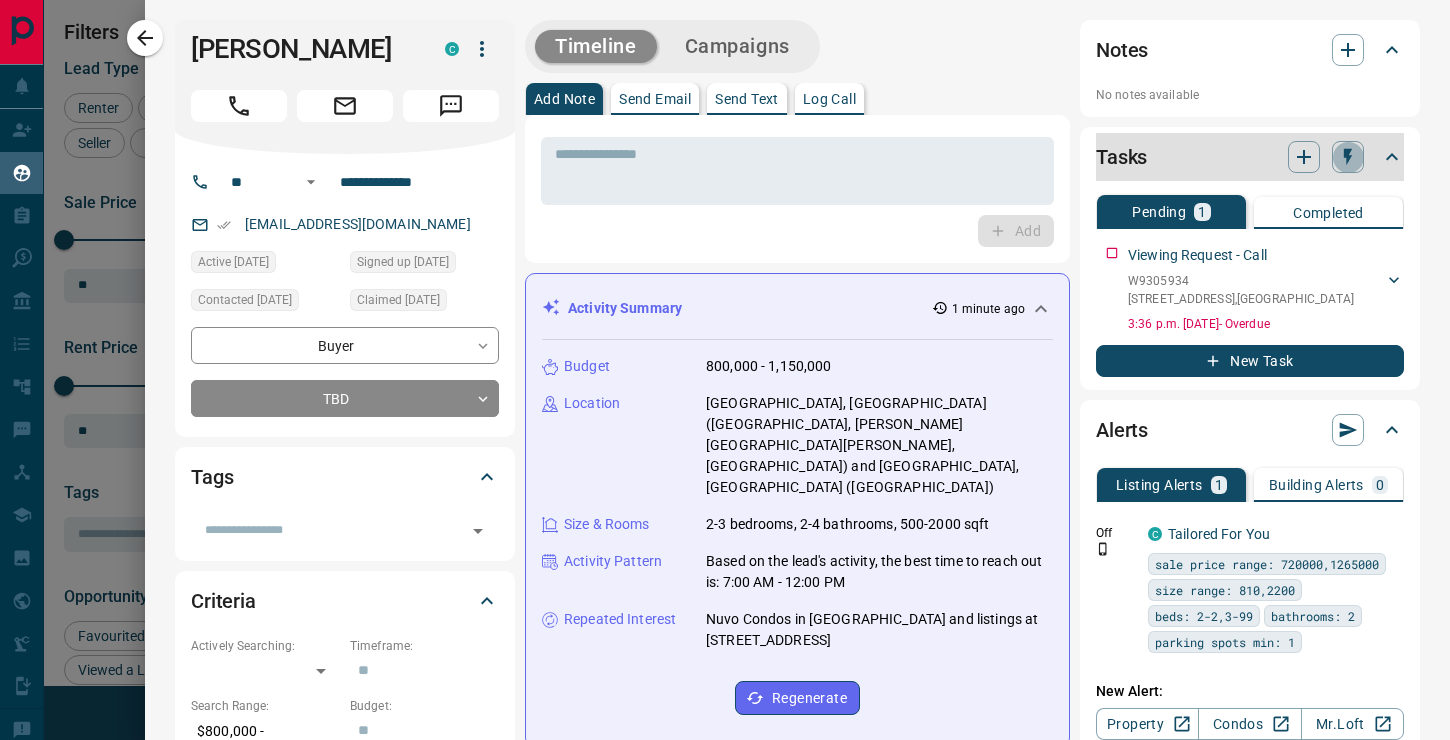 type 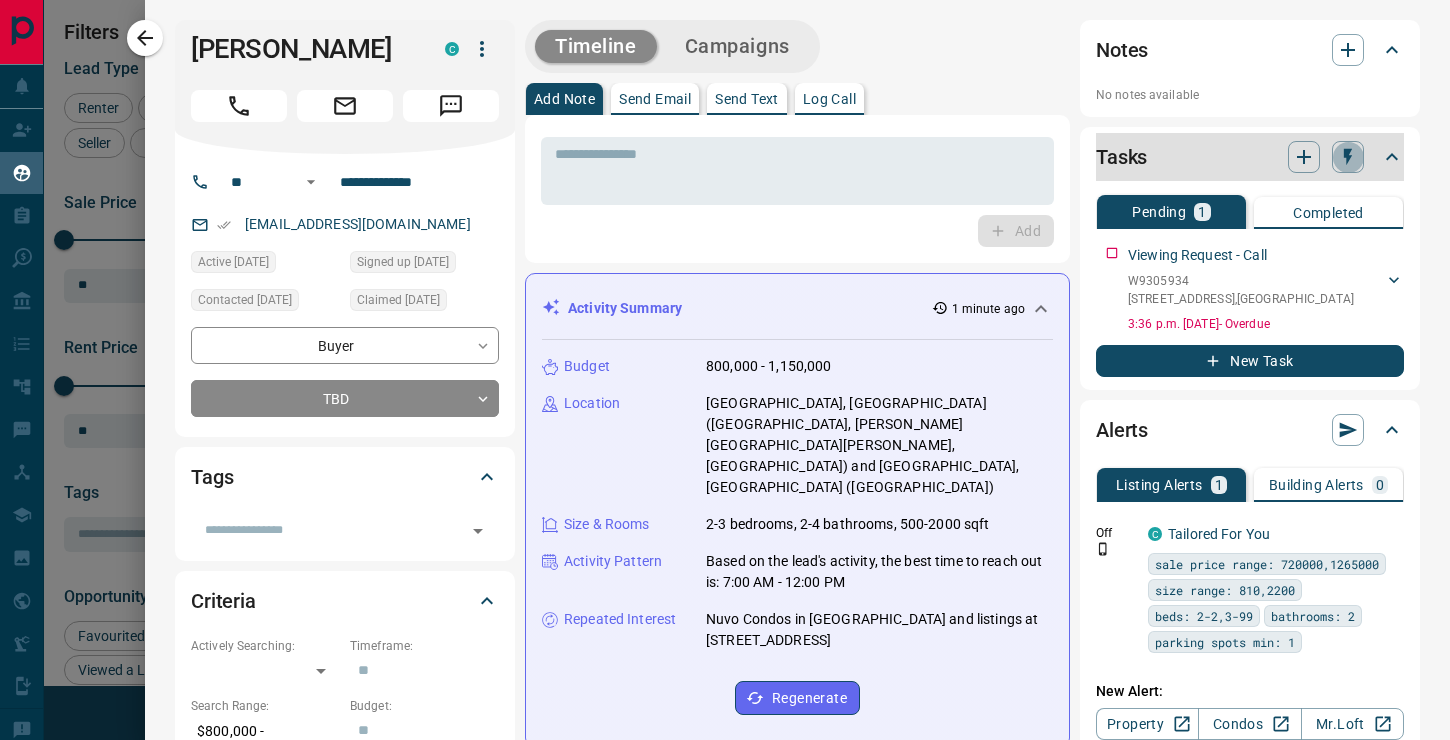 type 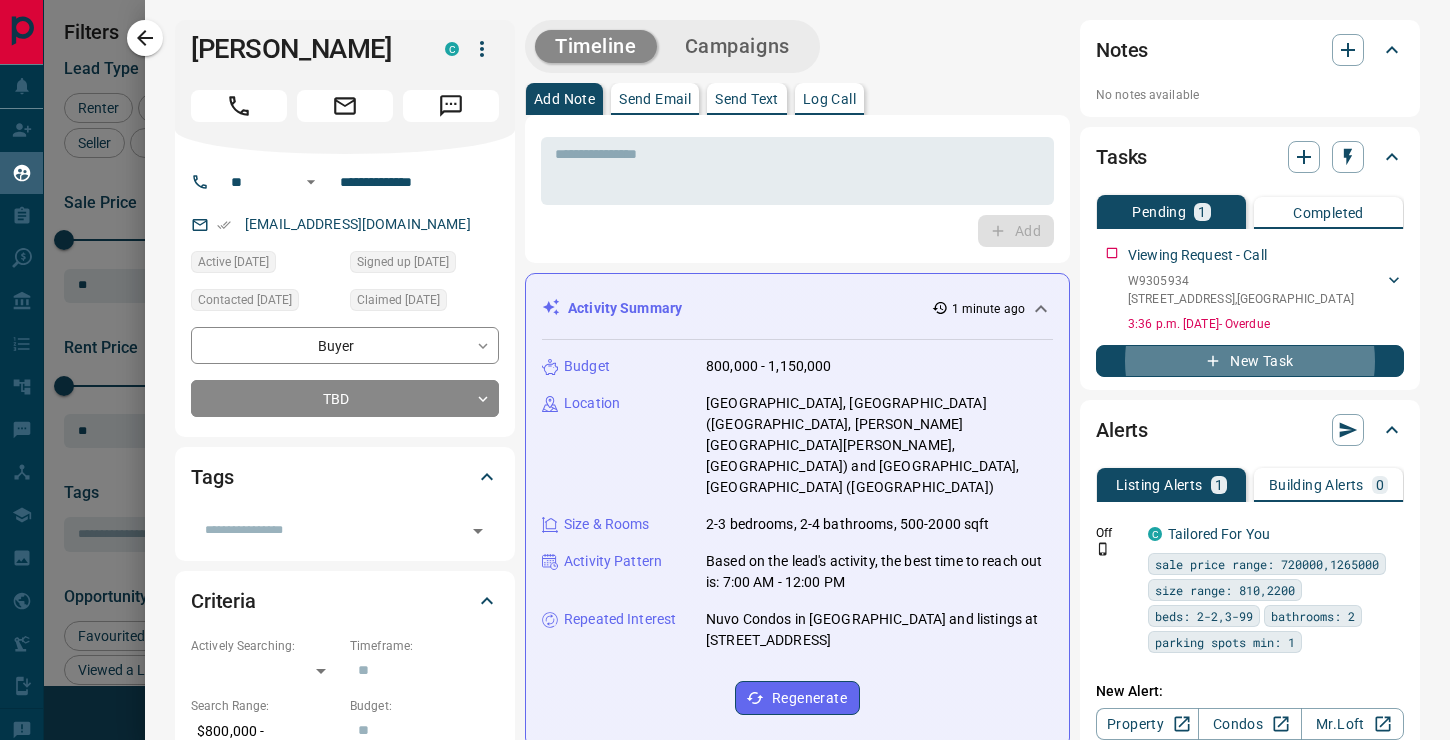 type 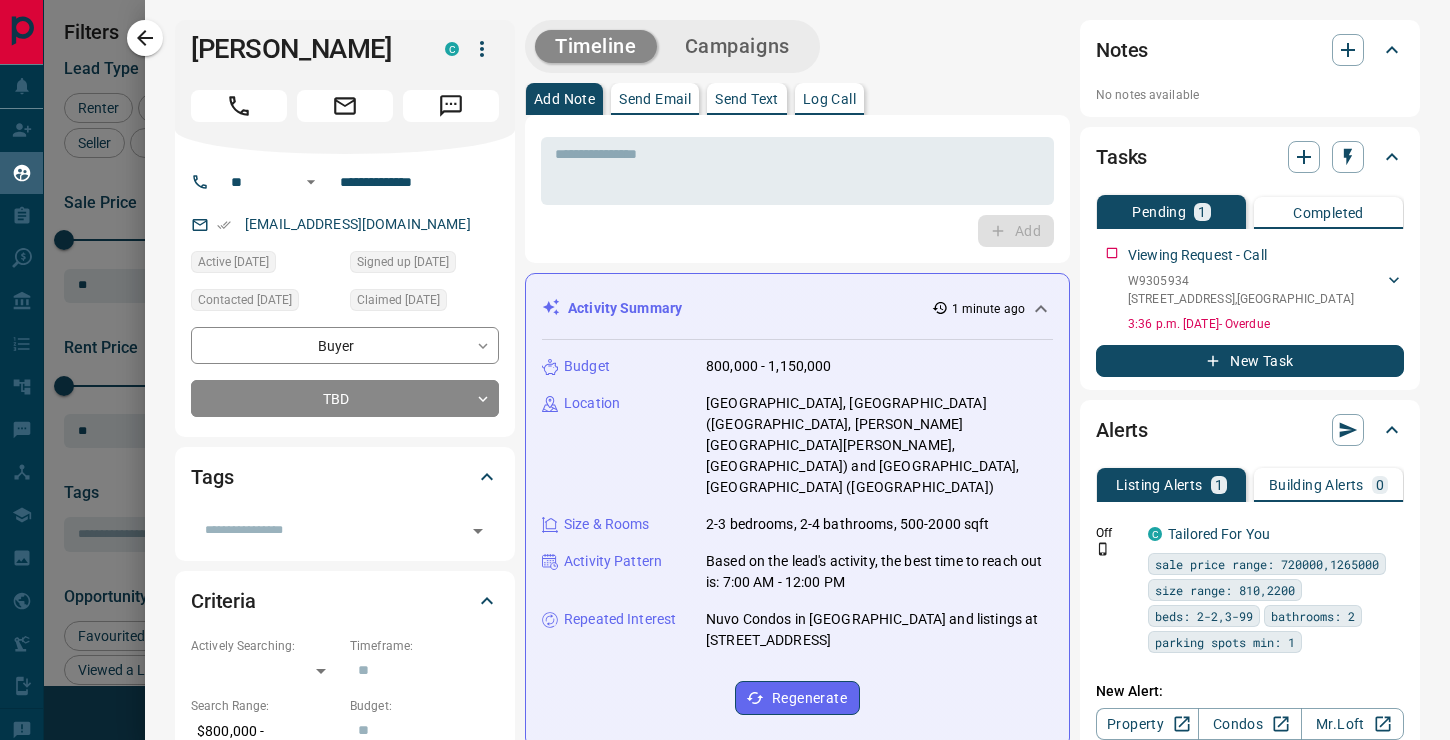 scroll, scrollTop: 0, scrollLeft: 0, axis: both 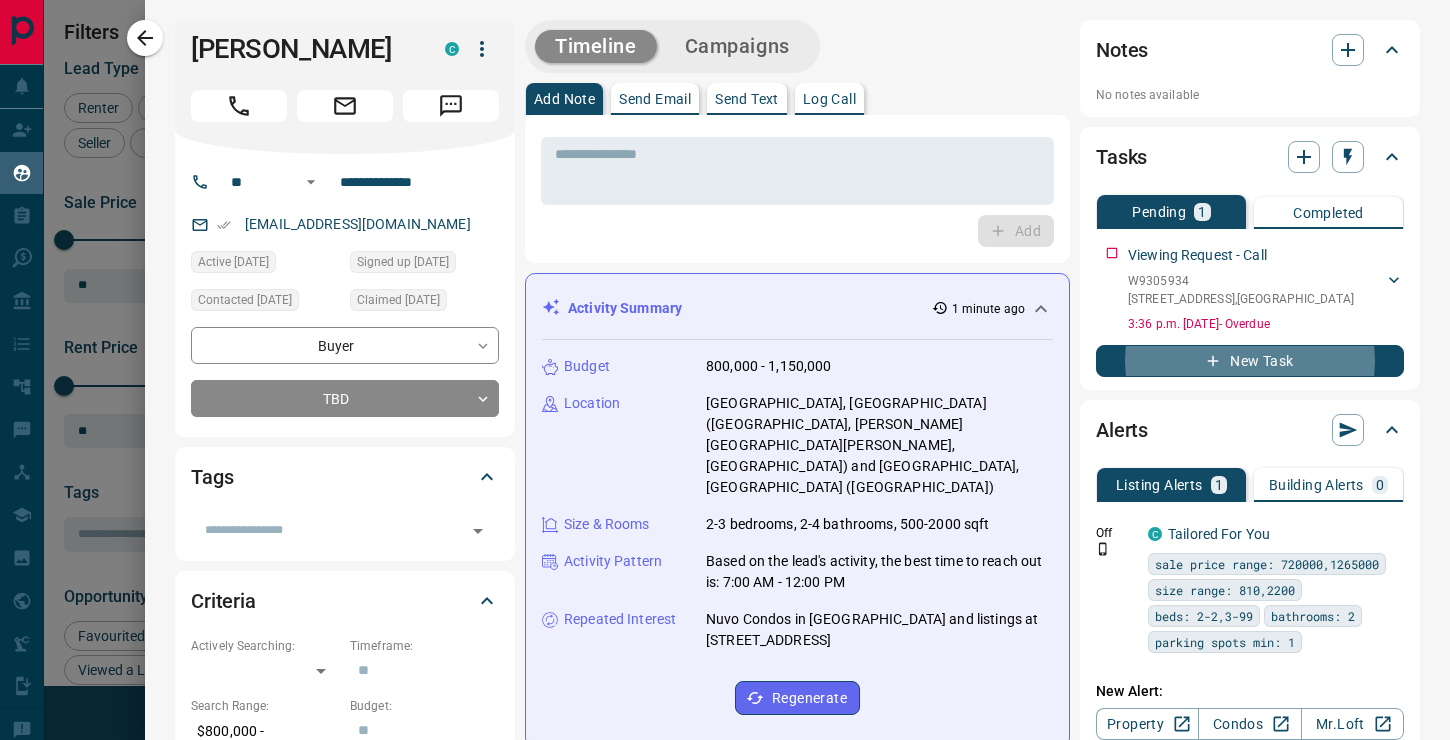 type 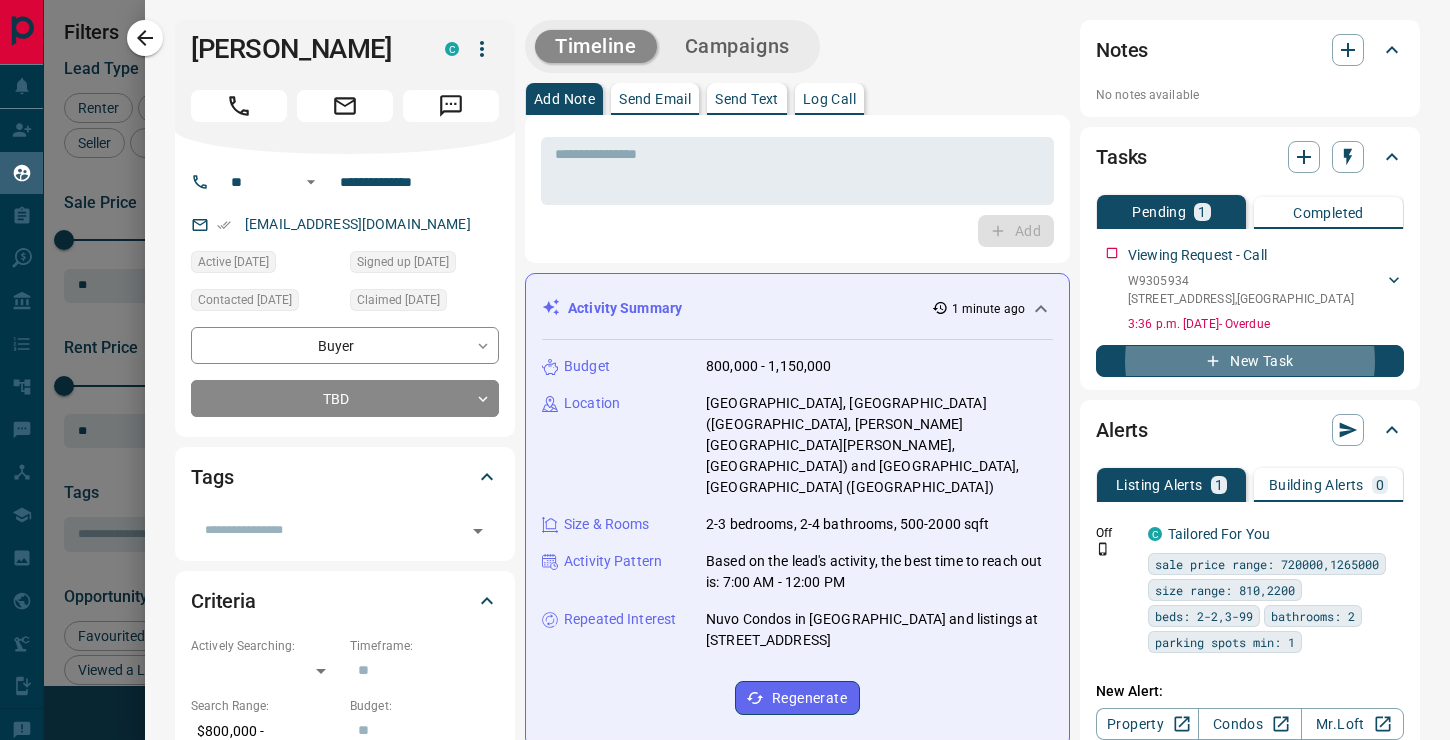 type 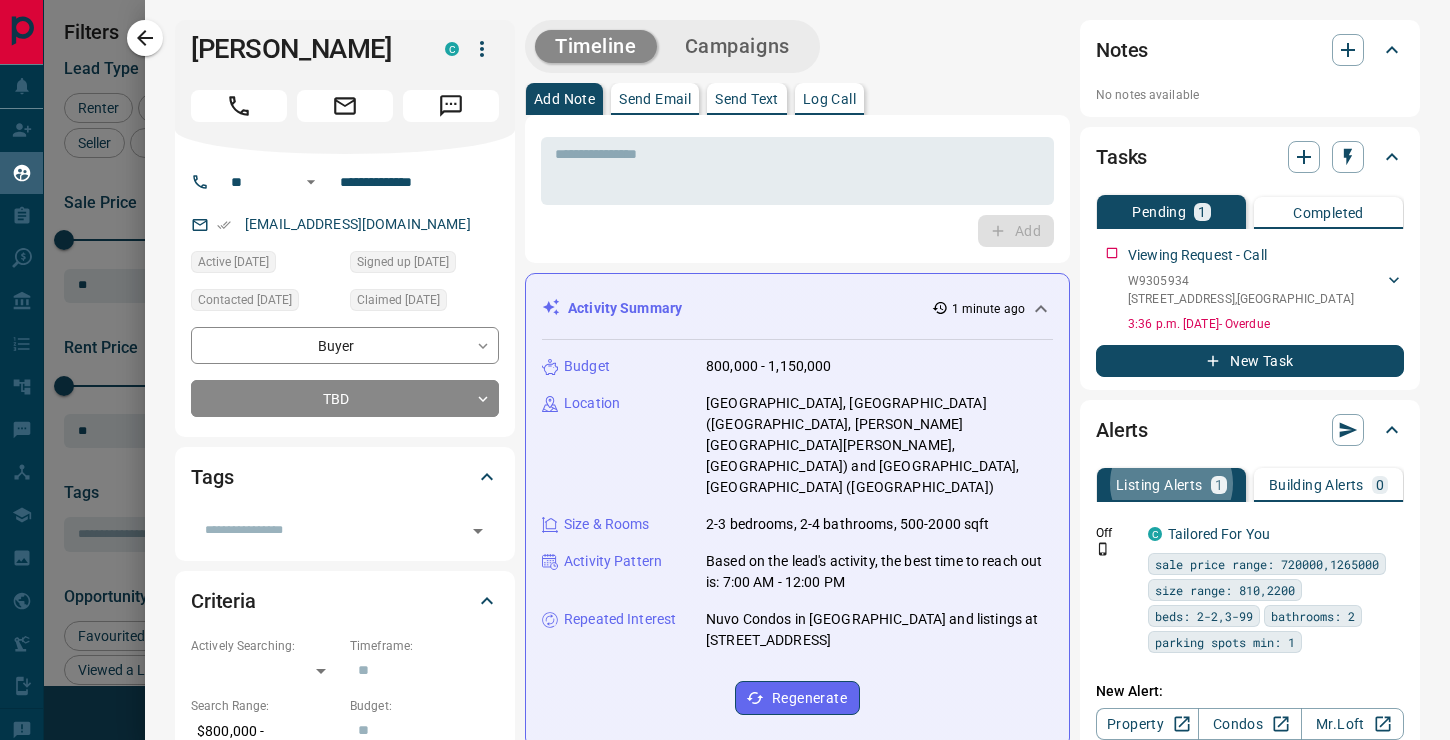 type 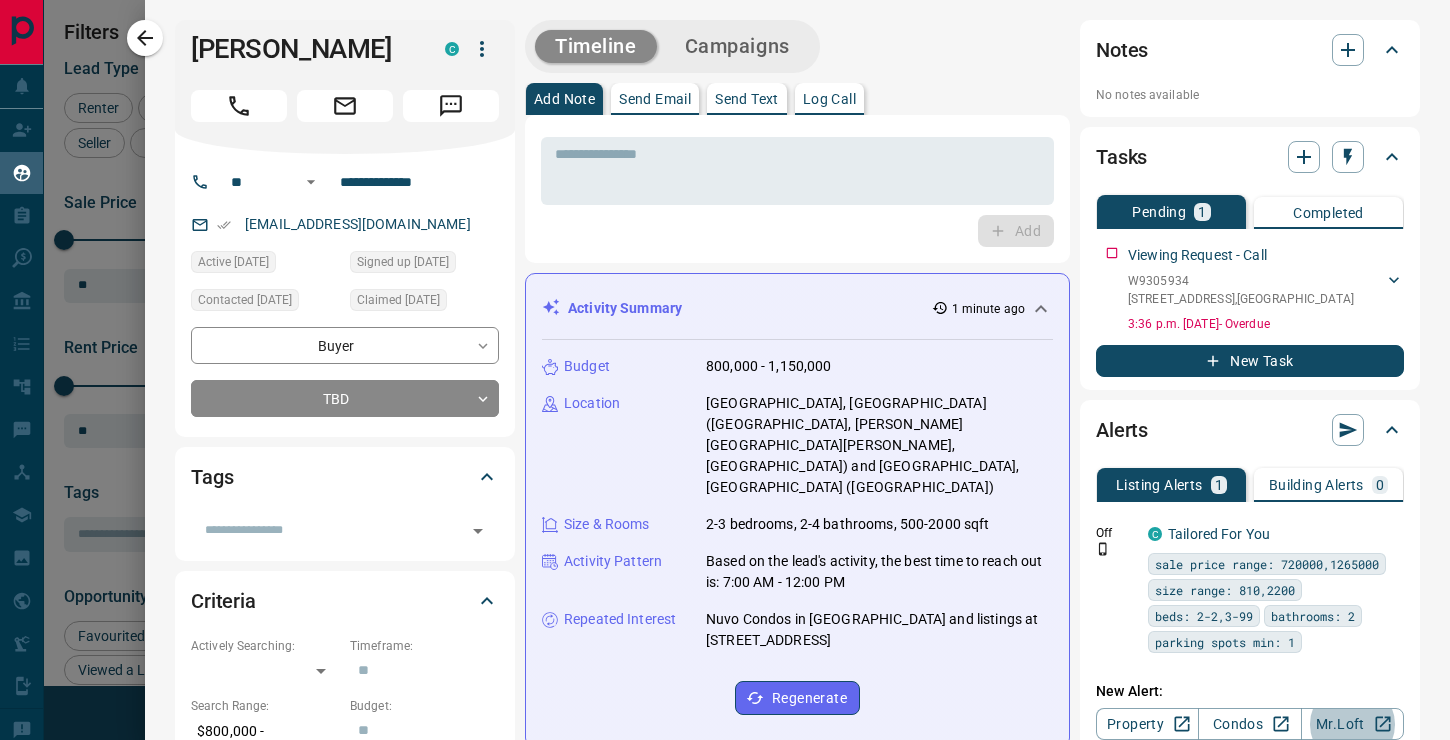 scroll, scrollTop: 423, scrollLeft: 0, axis: vertical 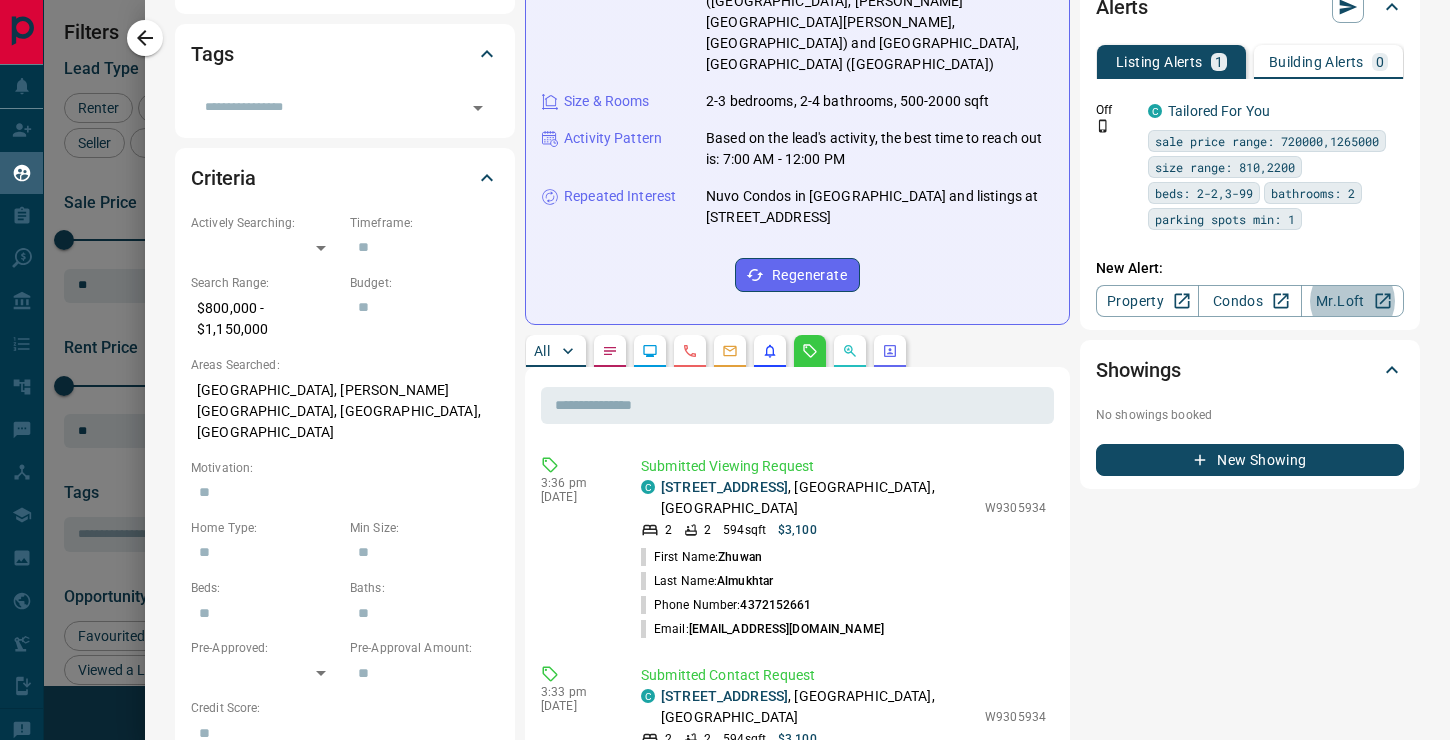 type 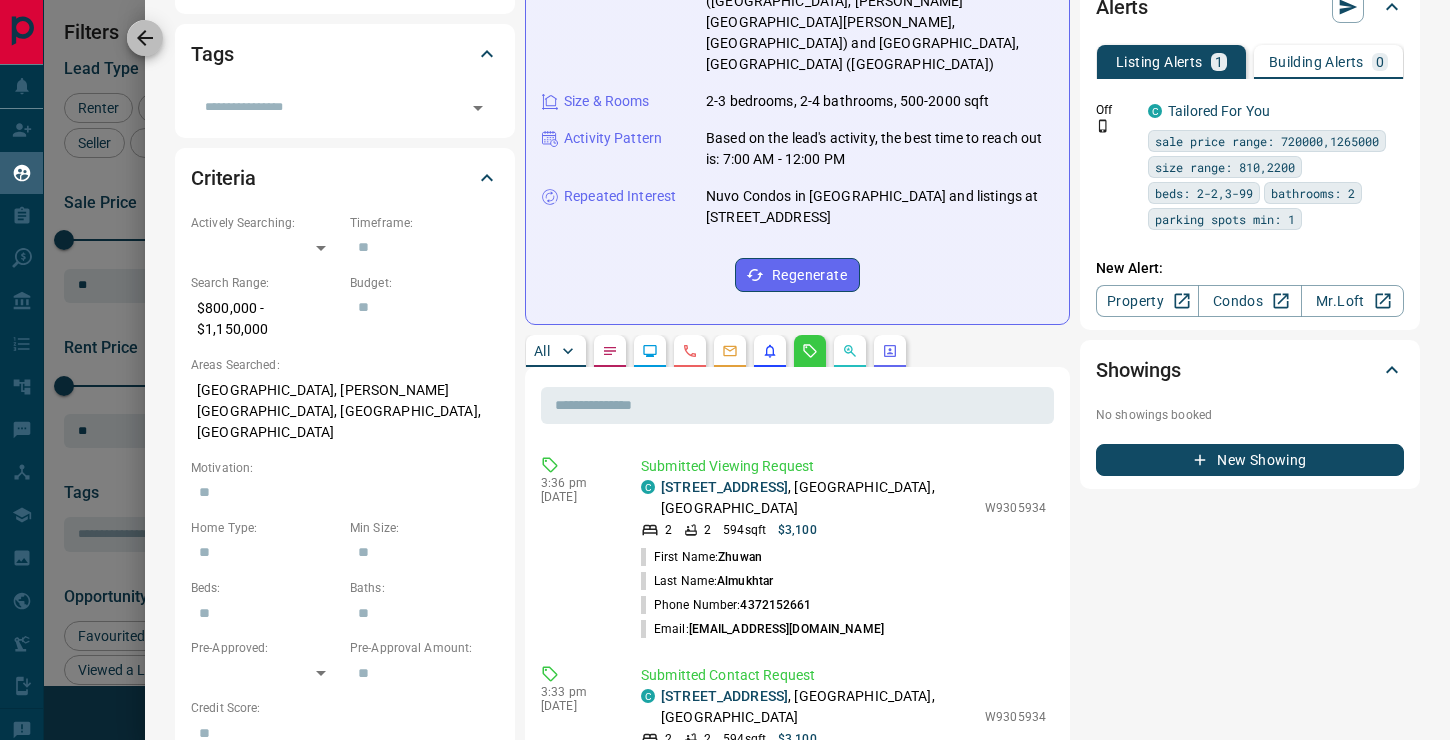 type 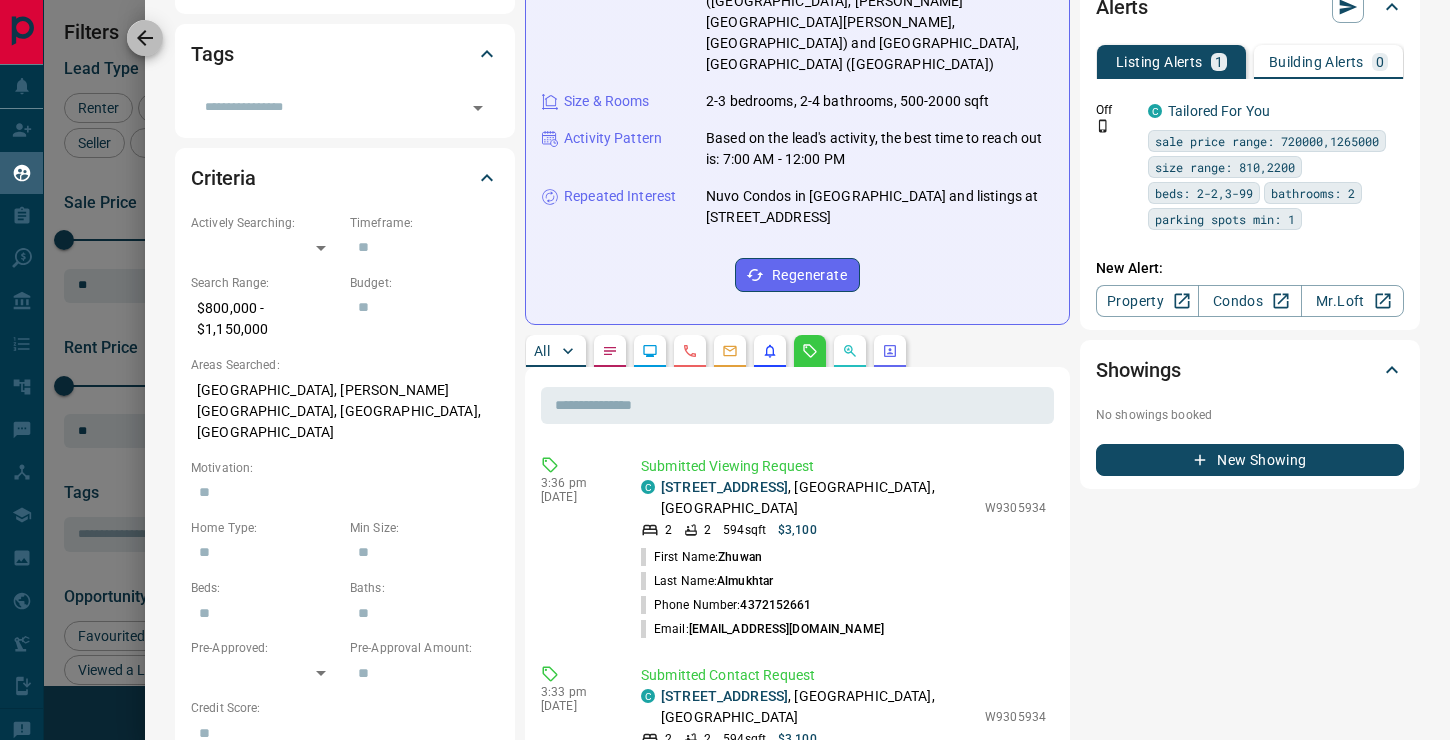 type 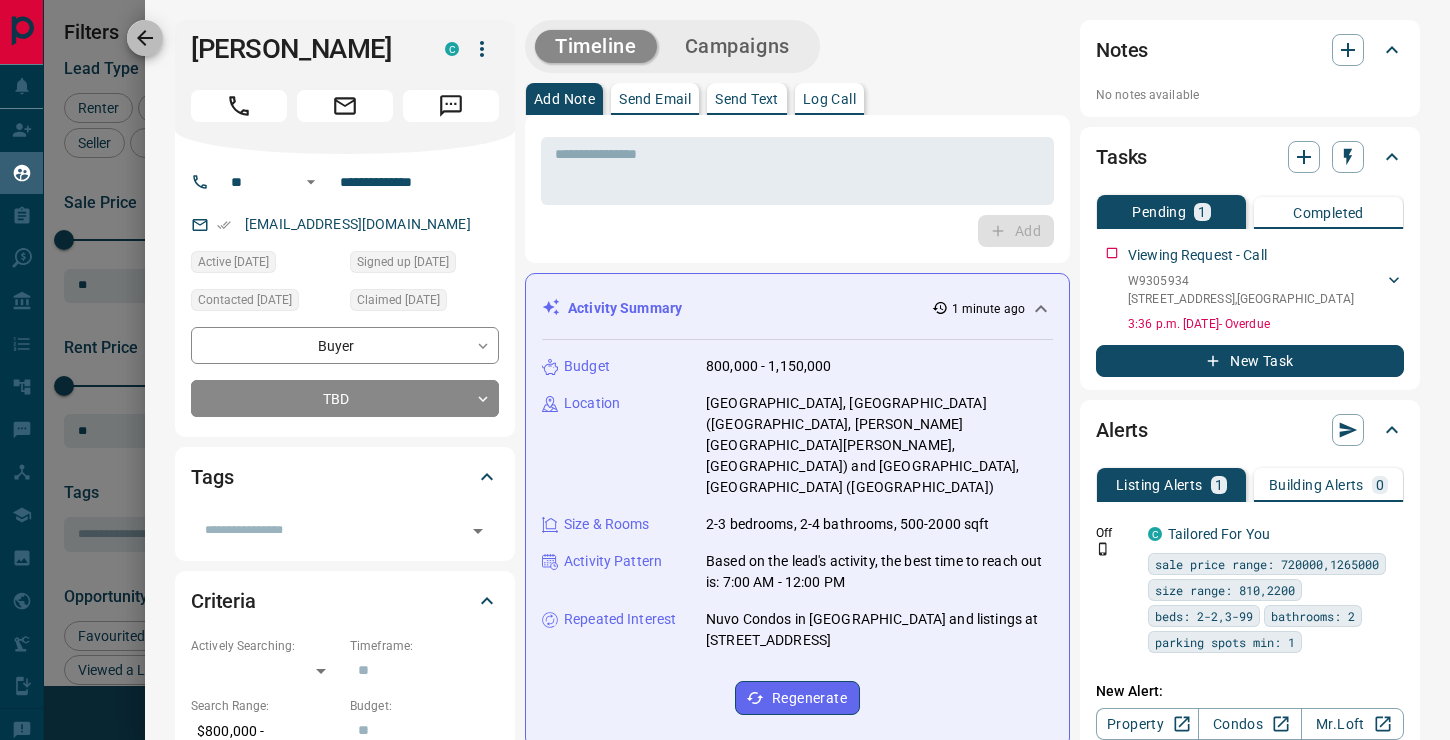 type 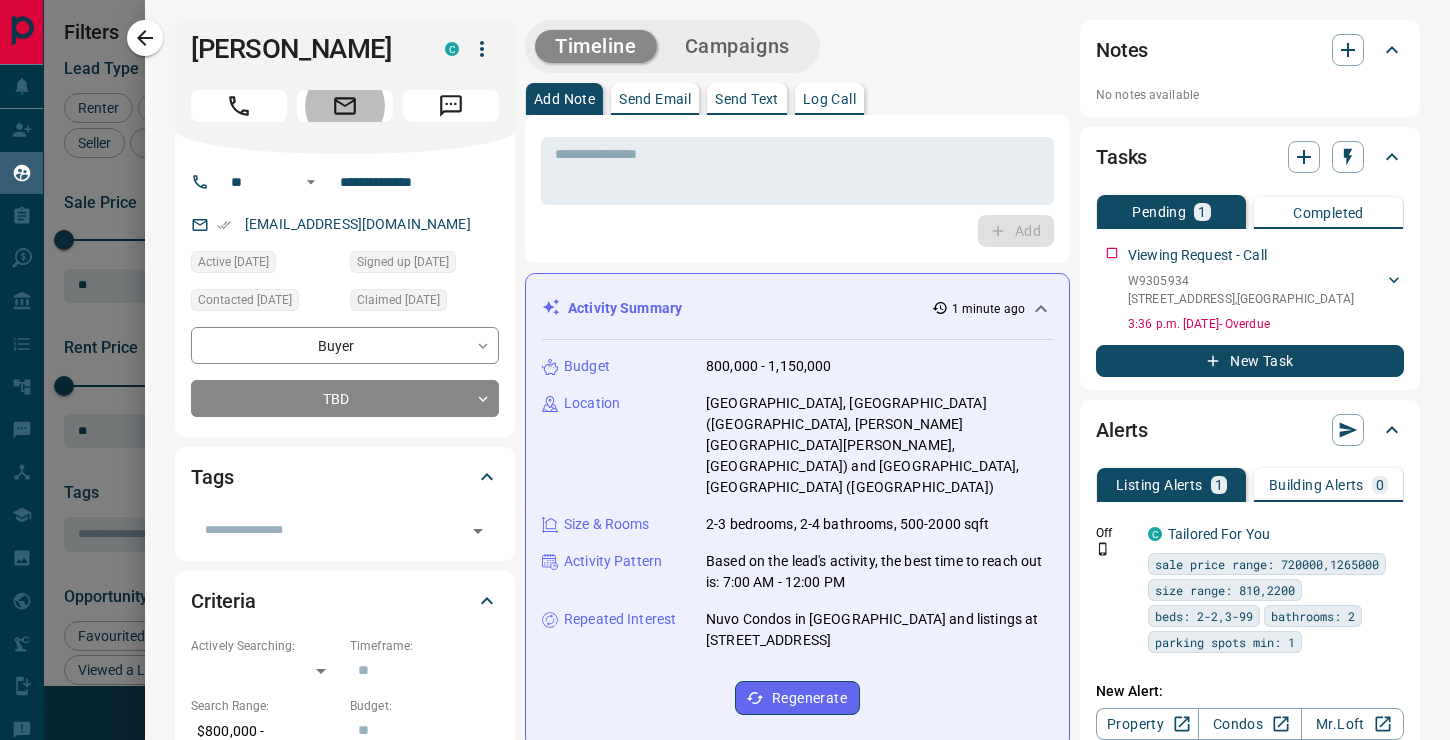 type 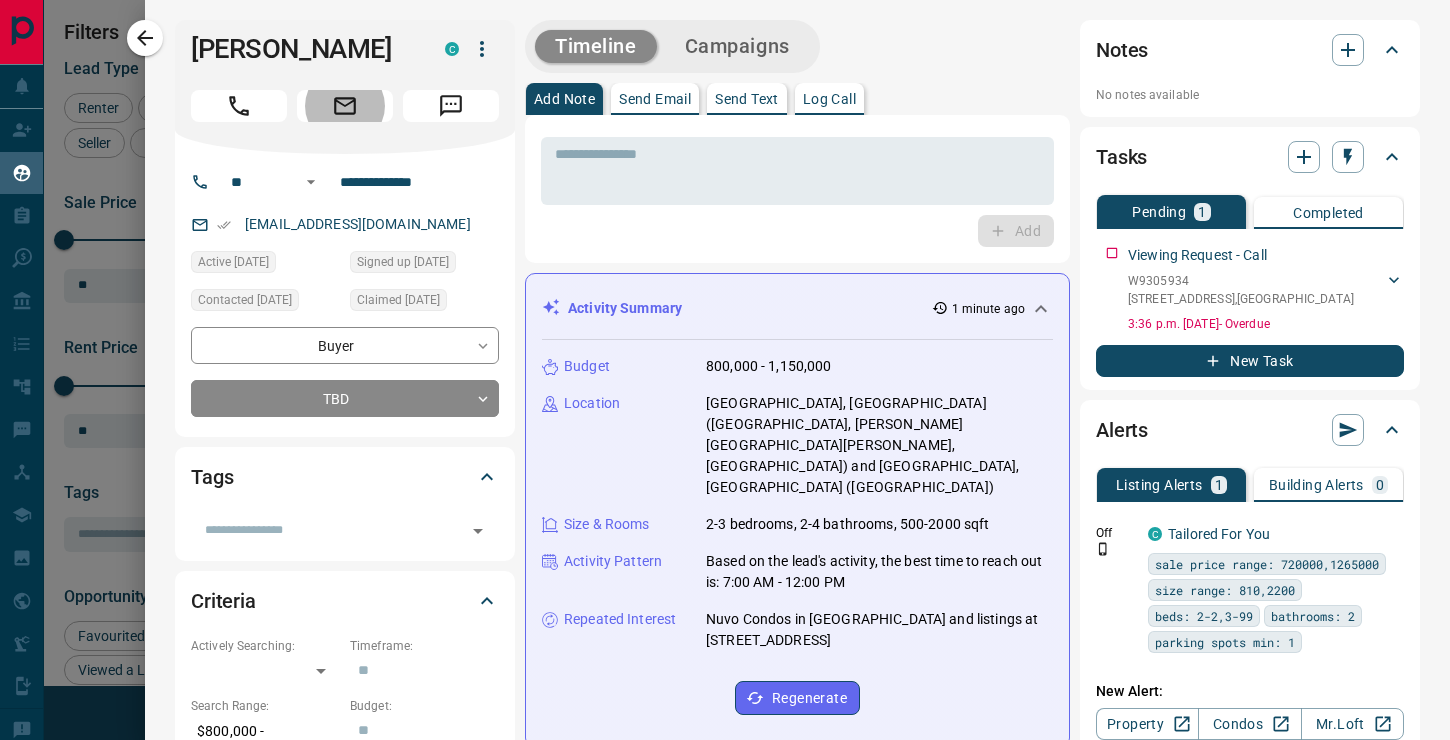 type 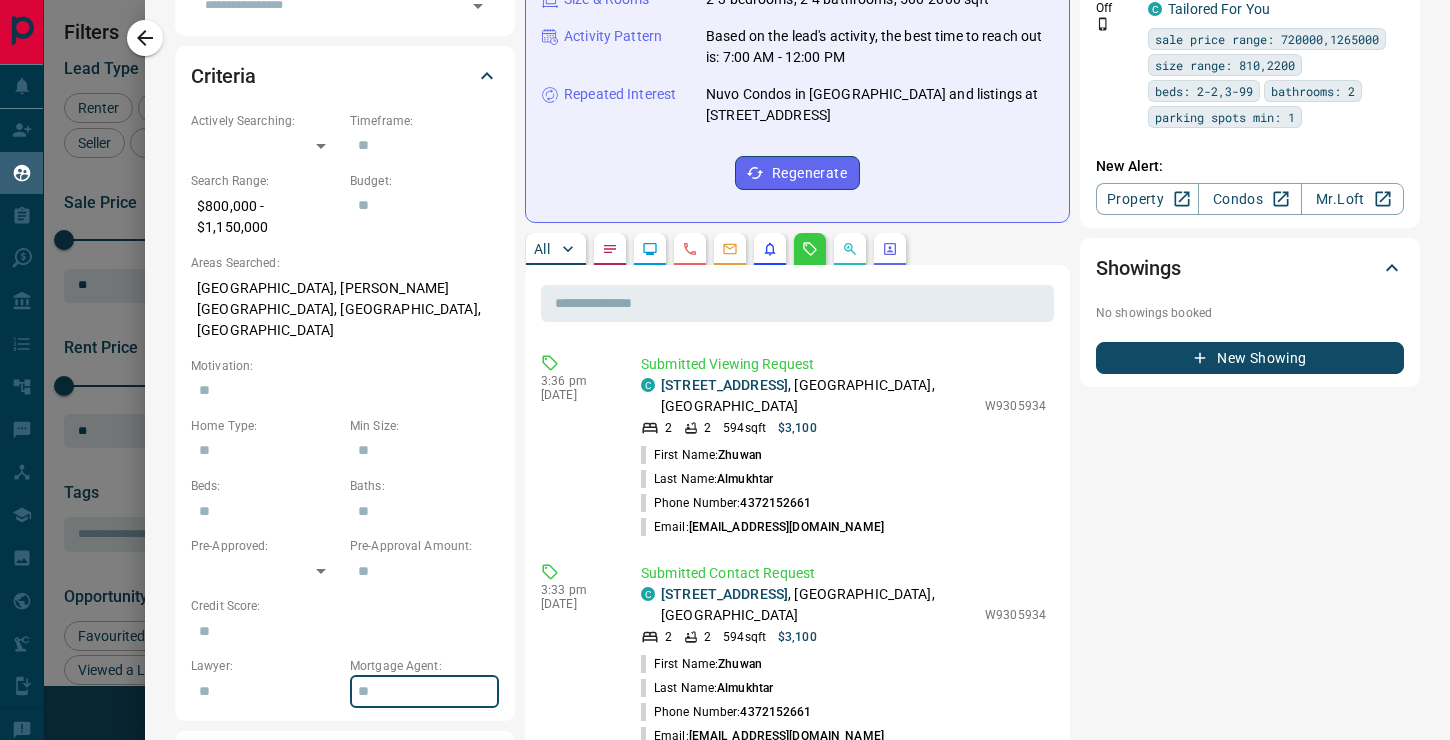 scroll, scrollTop: 965, scrollLeft: 0, axis: vertical 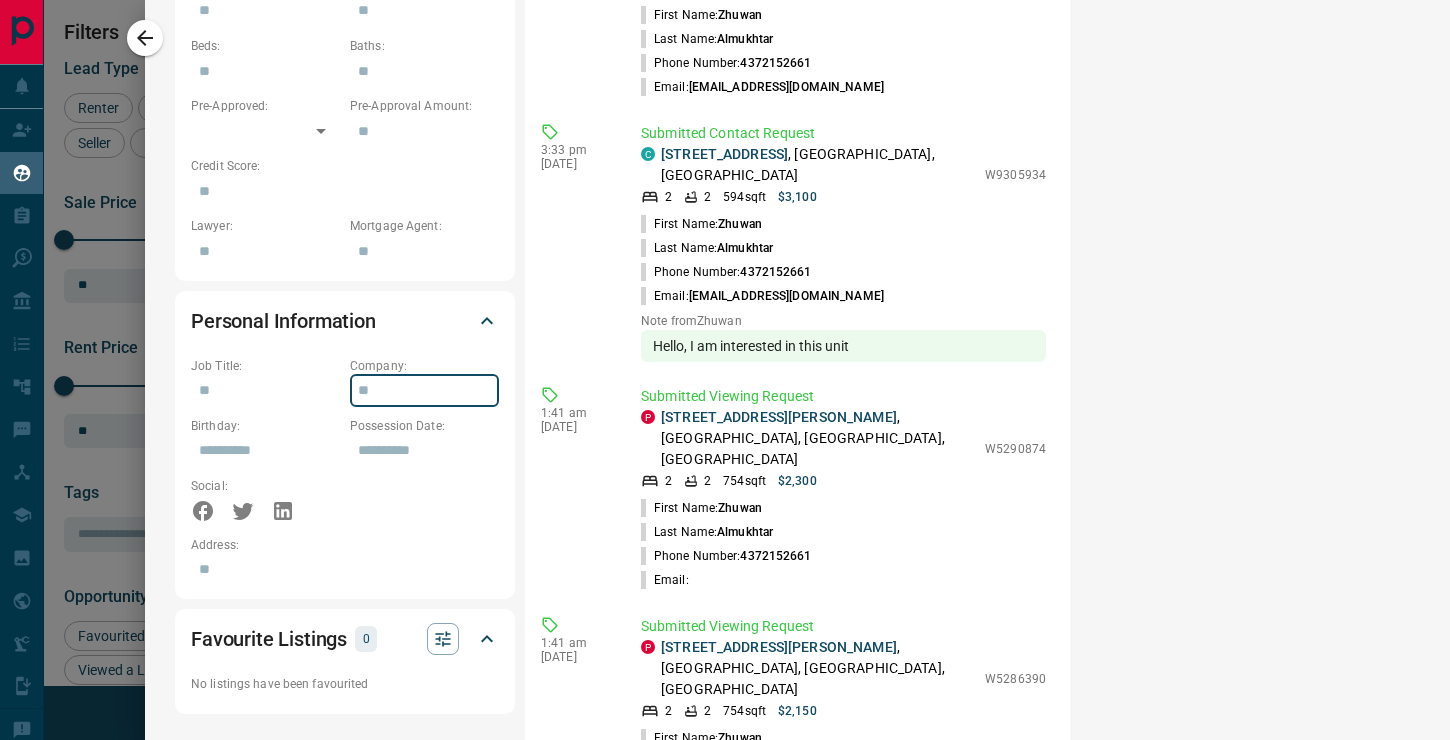 type on "**********" 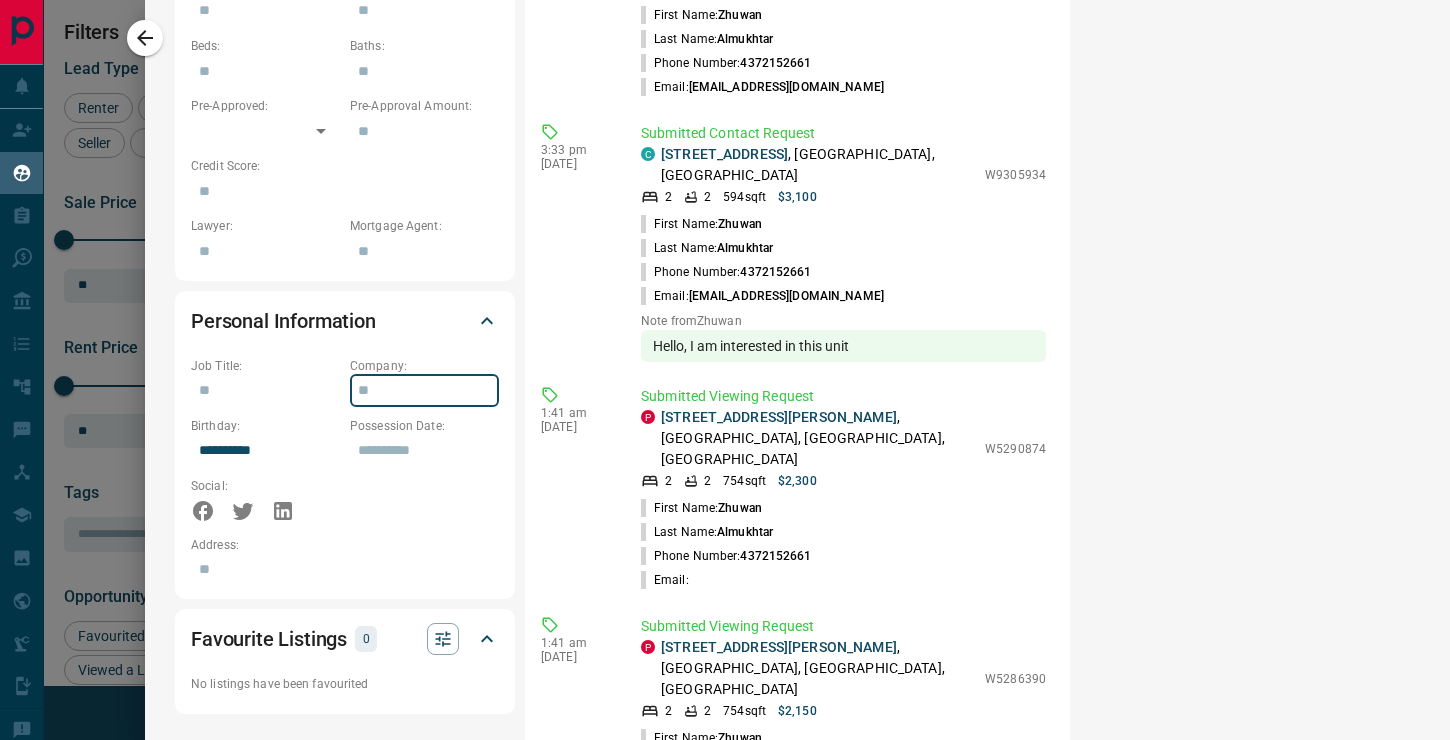 type 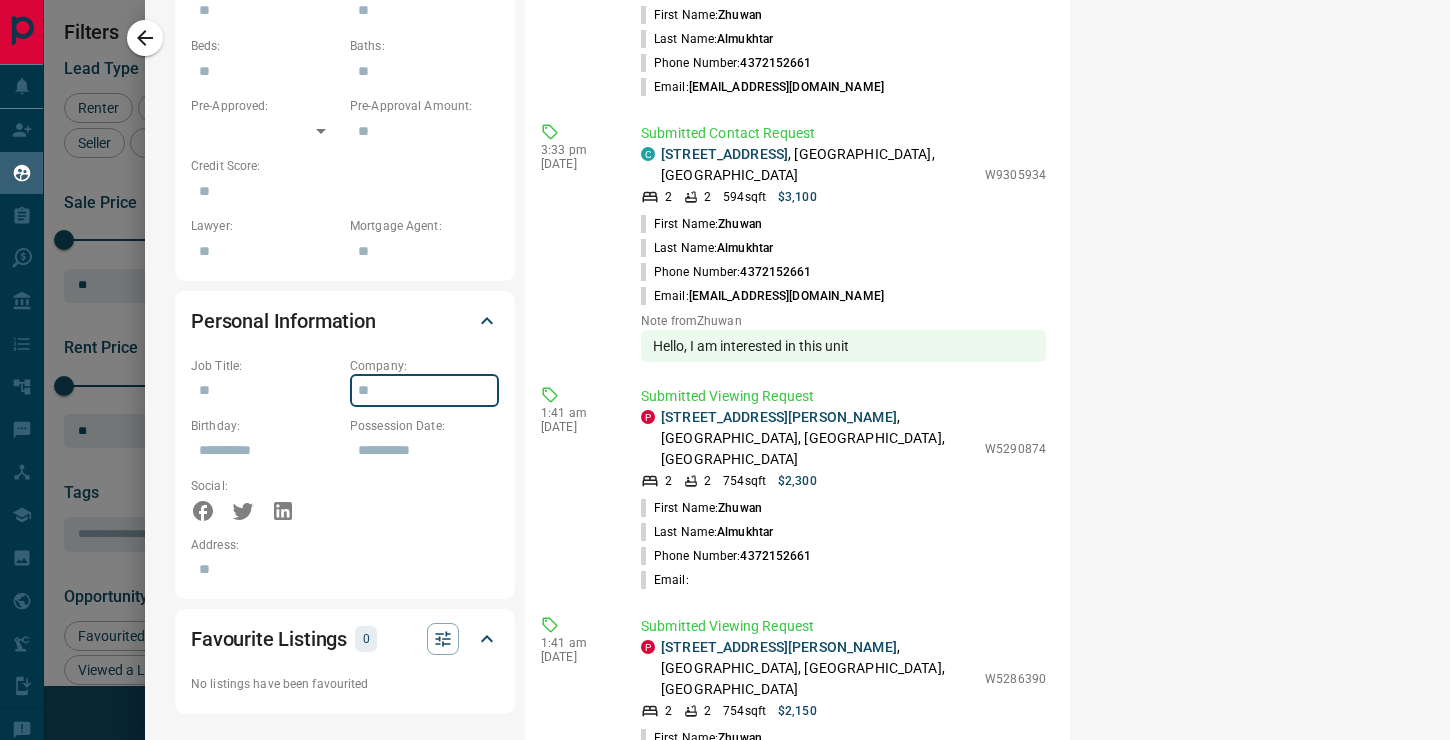 type on "**********" 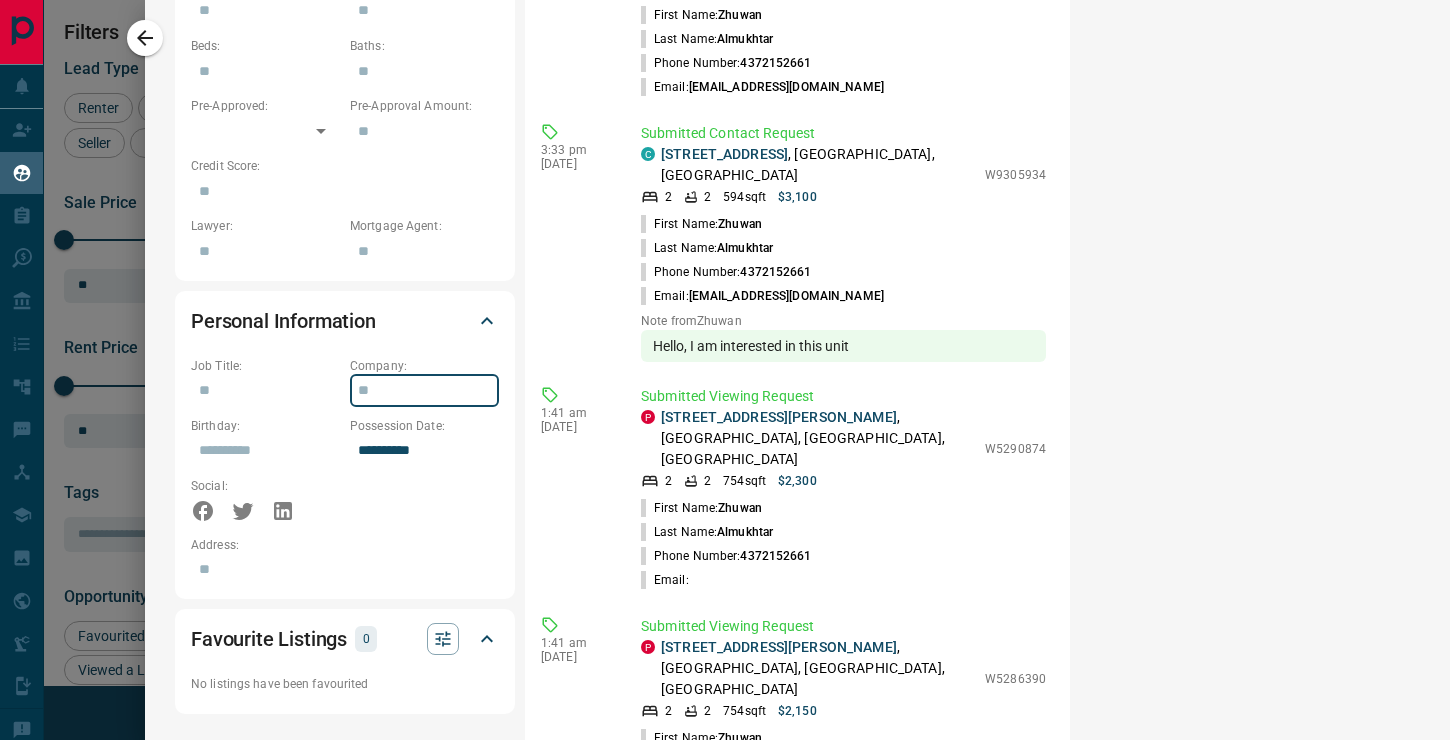 type 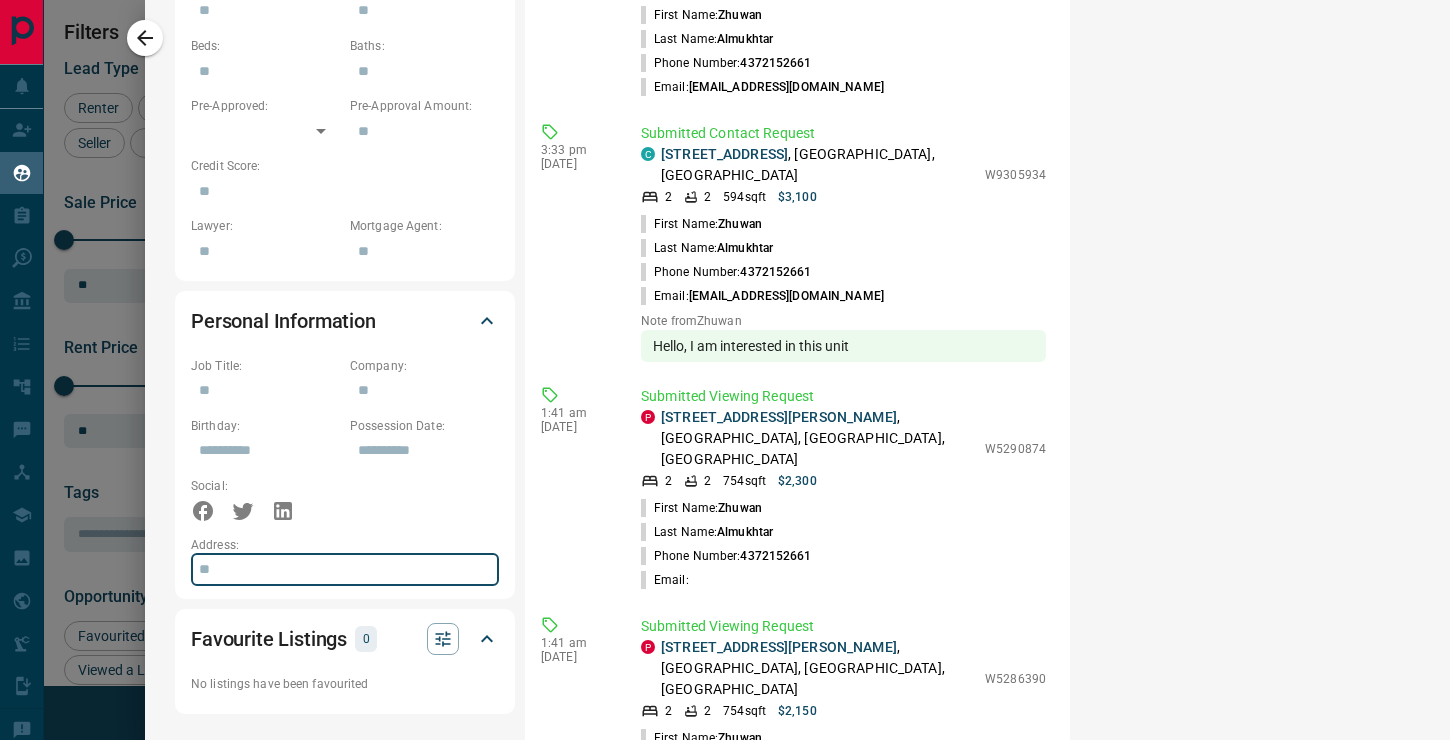 type 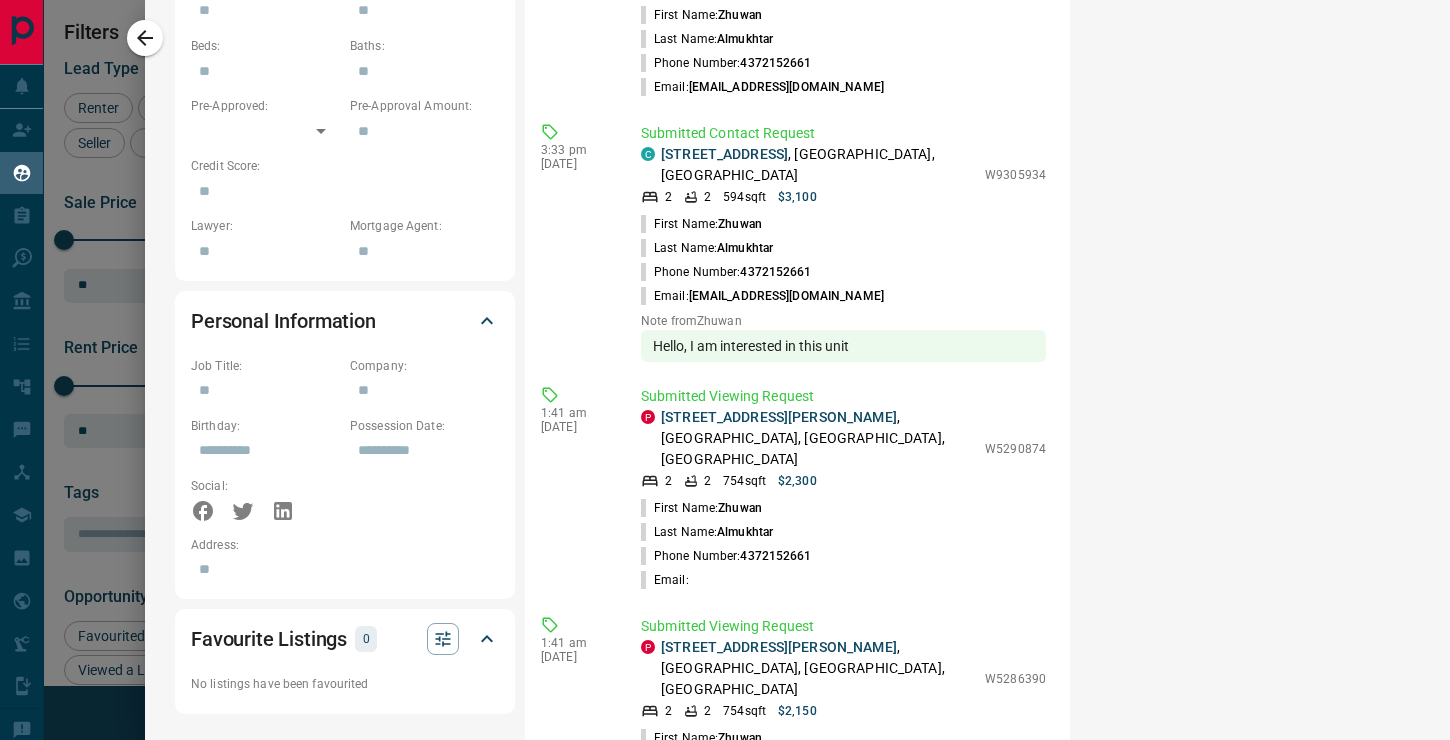 type 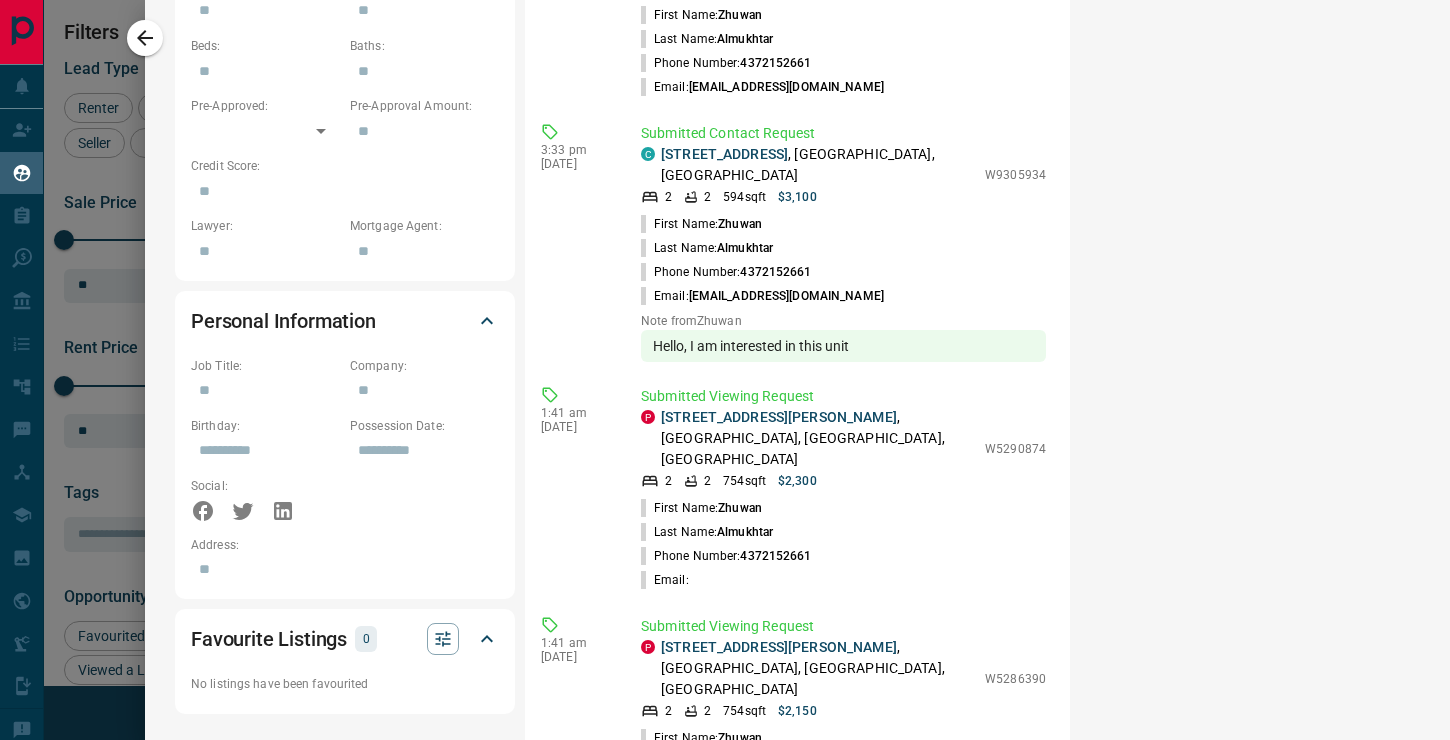 scroll, scrollTop: 0, scrollLeft: 0, axis: both 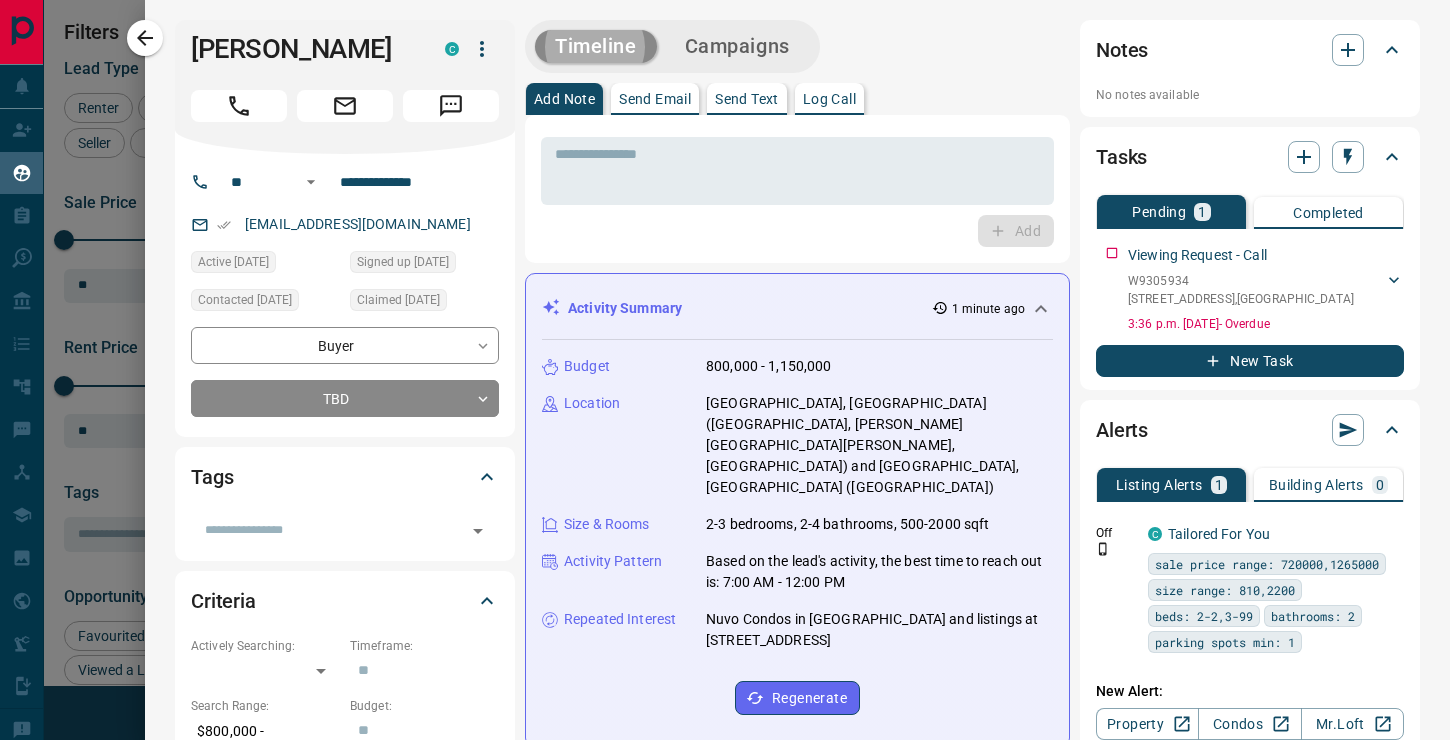type 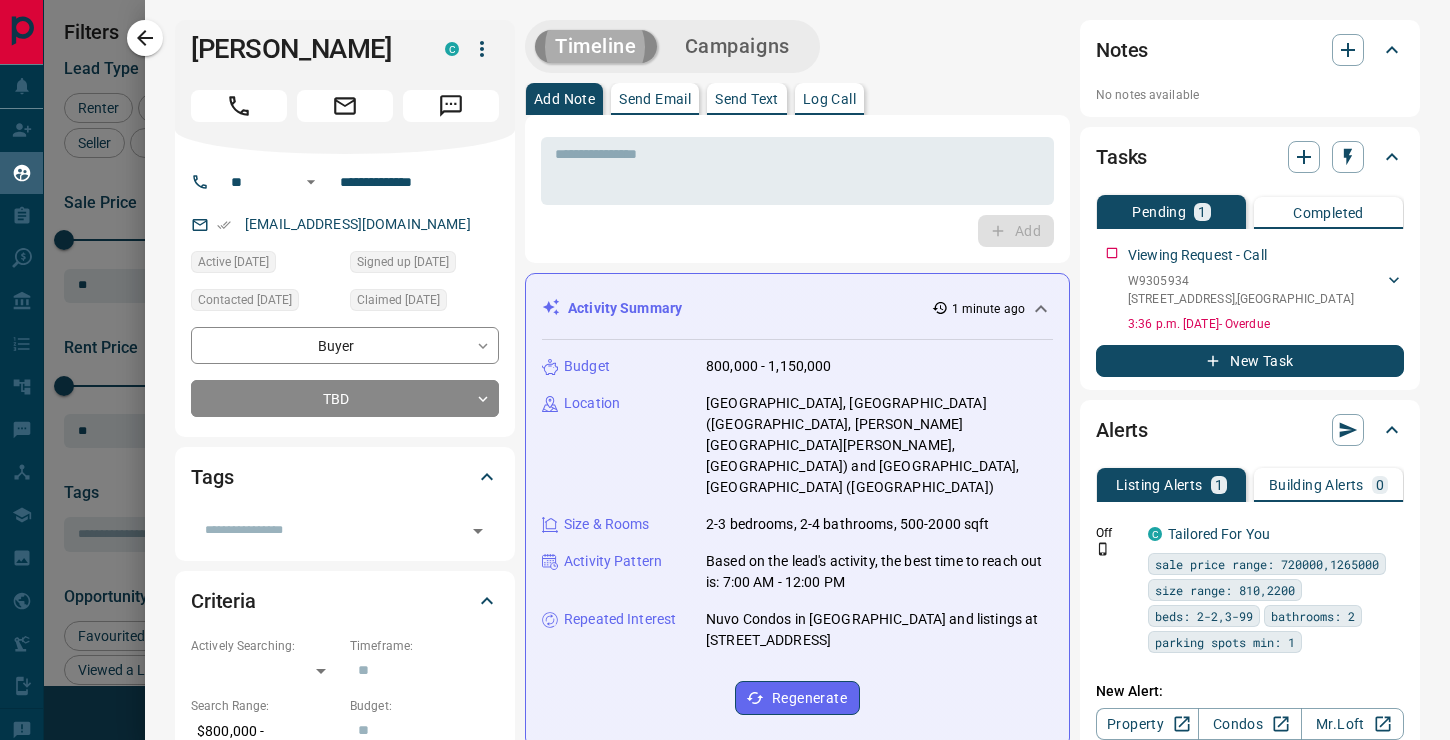 click on "Activity Summary 1 minute ago" at bounding box center [797, 308] 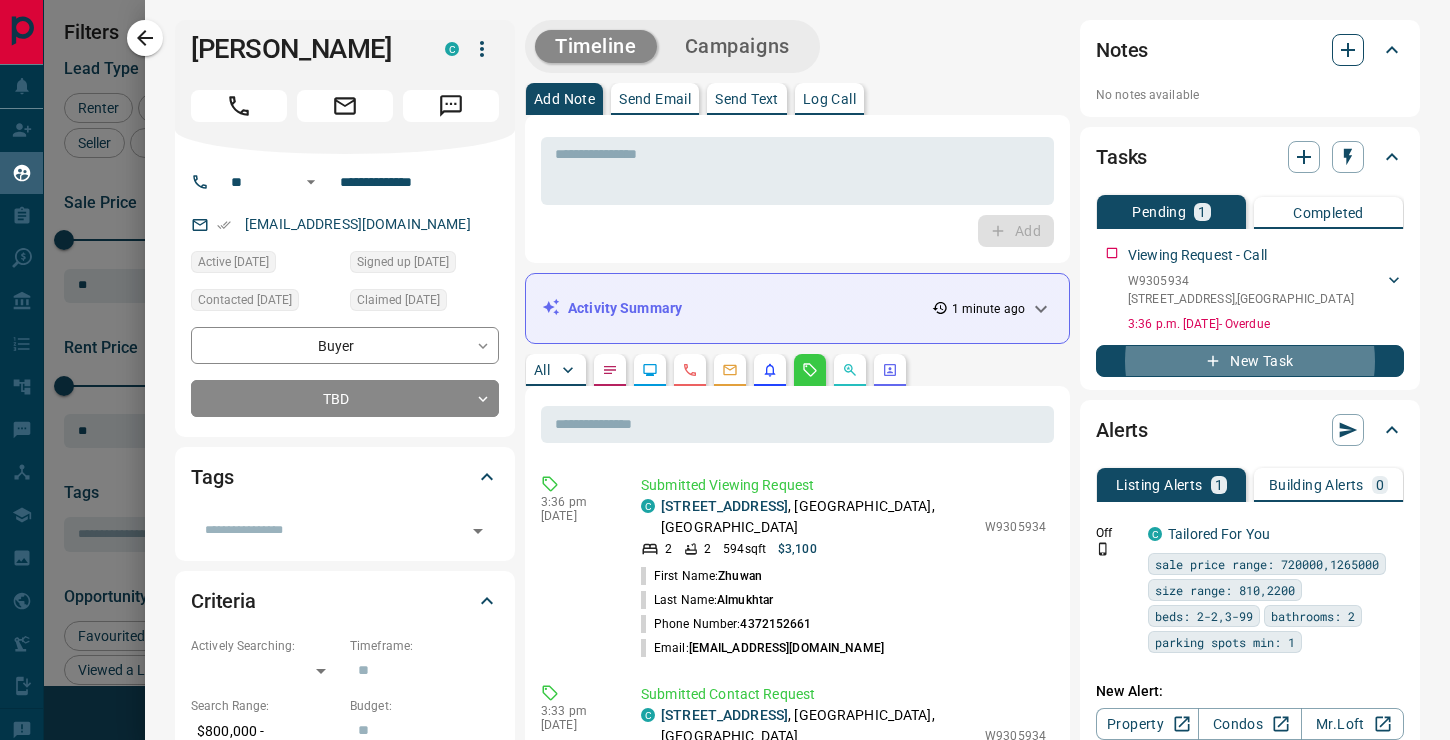 click 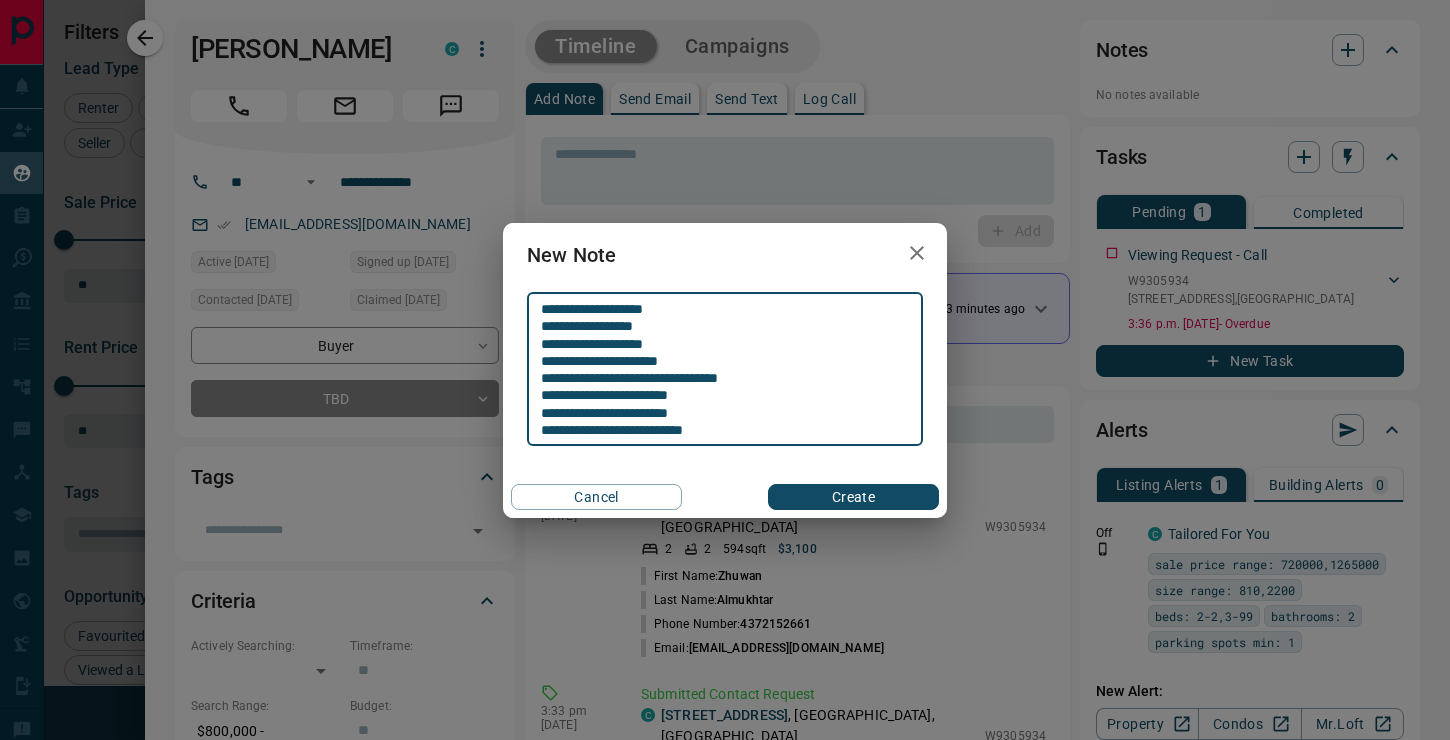 drag, startPoint x: 613, startPoint y: 431, endPoint x: 668, endPoint y: 428, distance: 55.081757 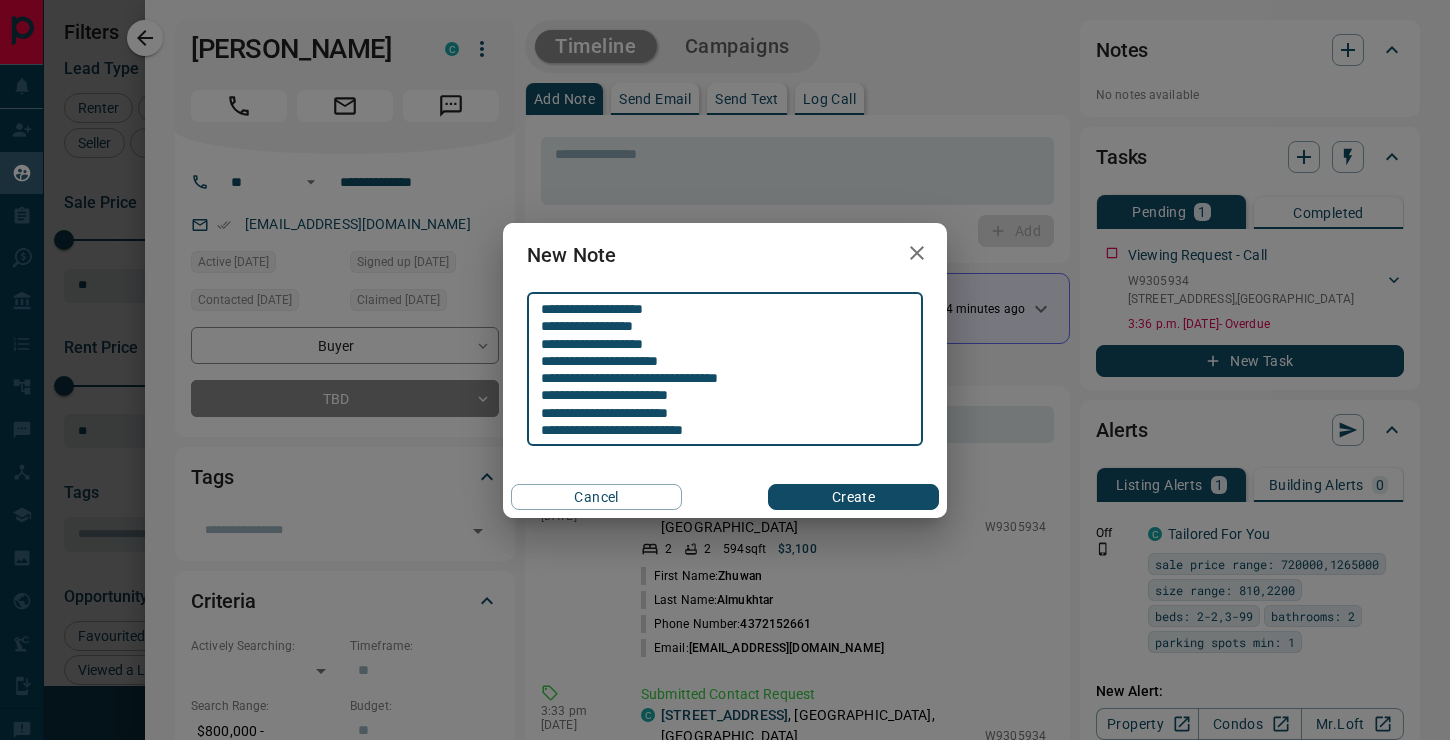 click on "**********" at bounding box center [725, 369] 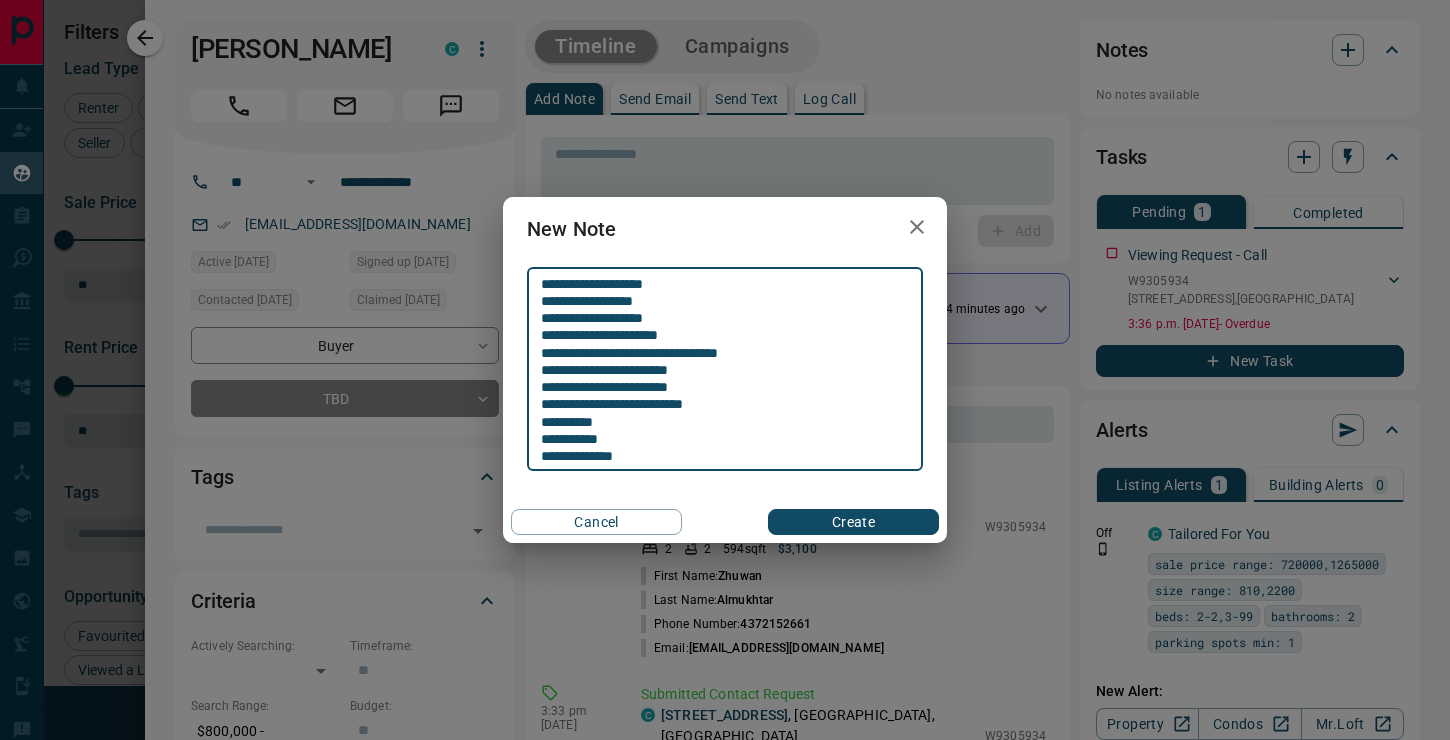 click on "**********" at bounding box center (725, 369) 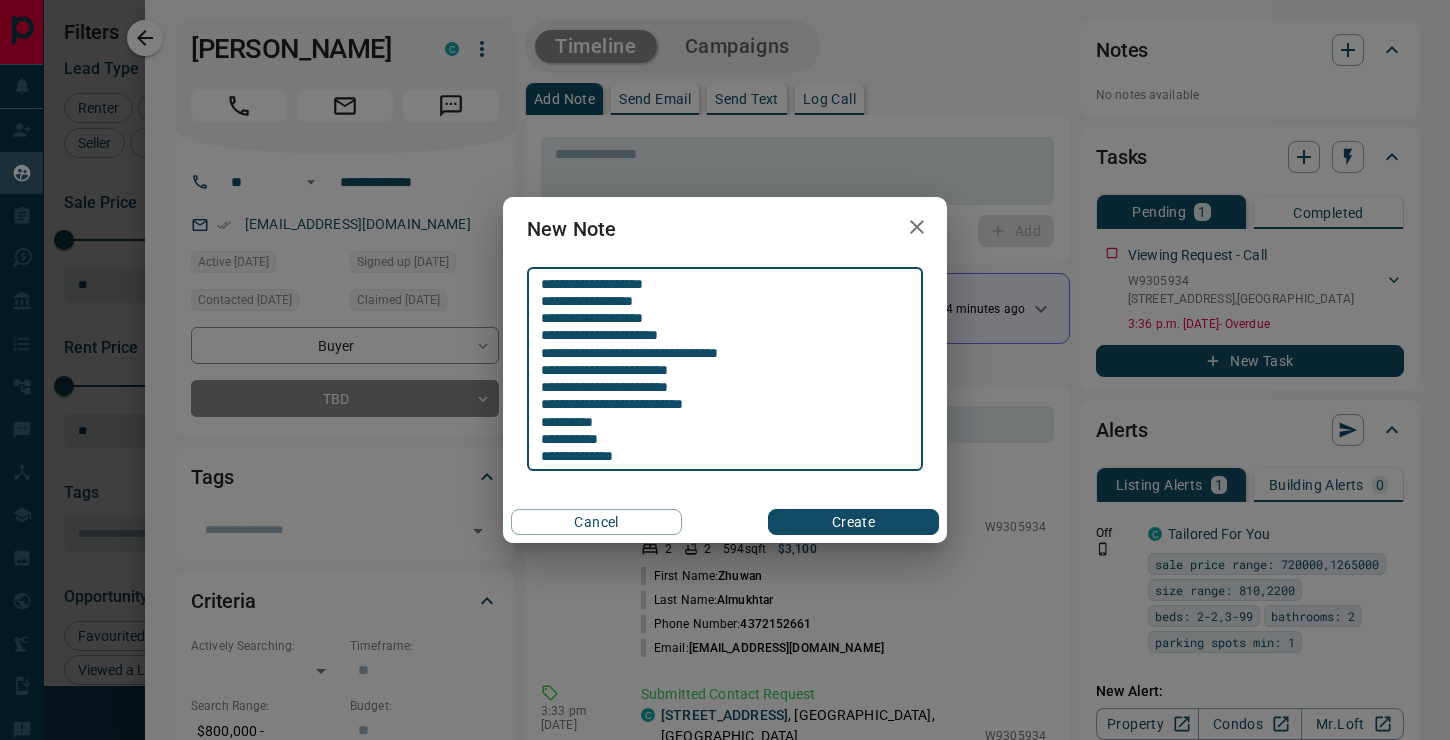 drag, startPoint x: 635, startPoint y: 453, endPoint x: 538, endPoint y: 422, distance: 101.8332 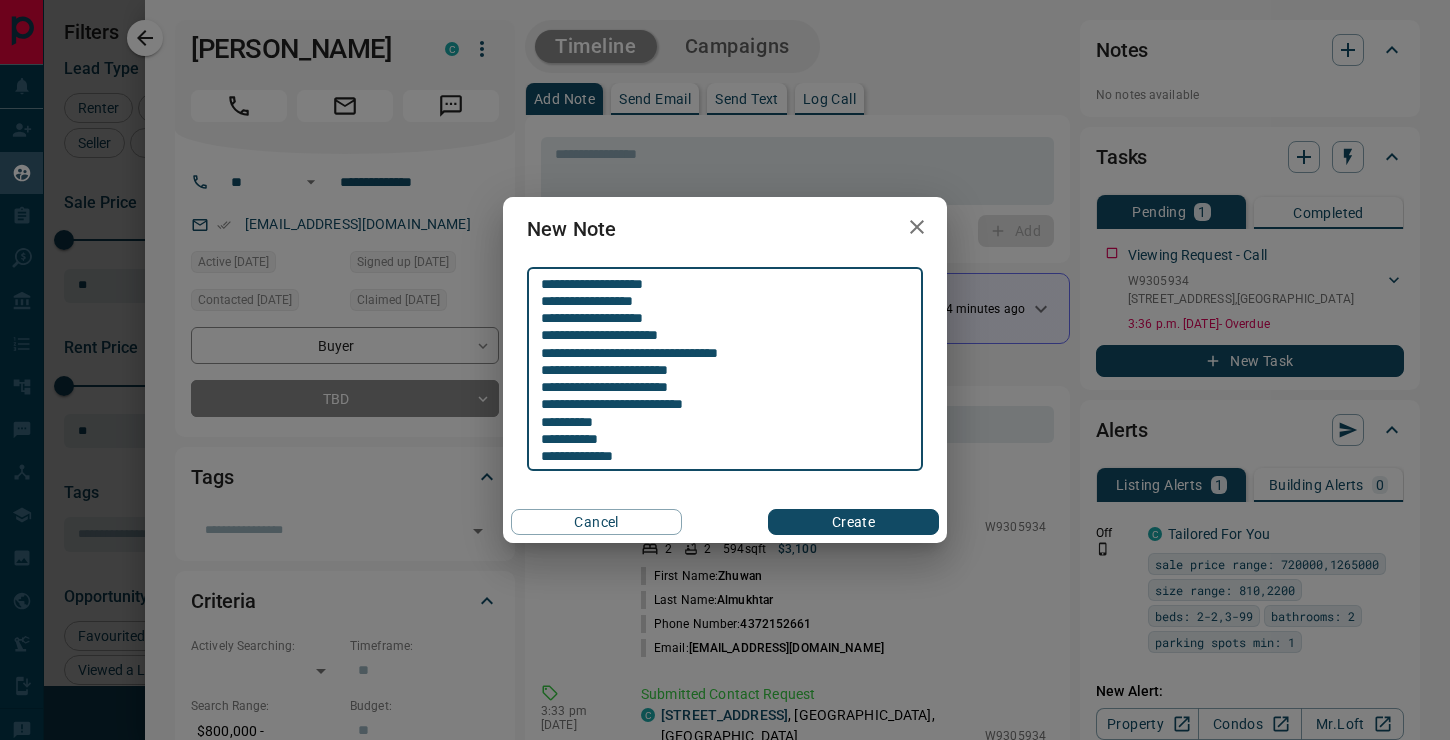 click on "**********" at bounding box center [725, 369] 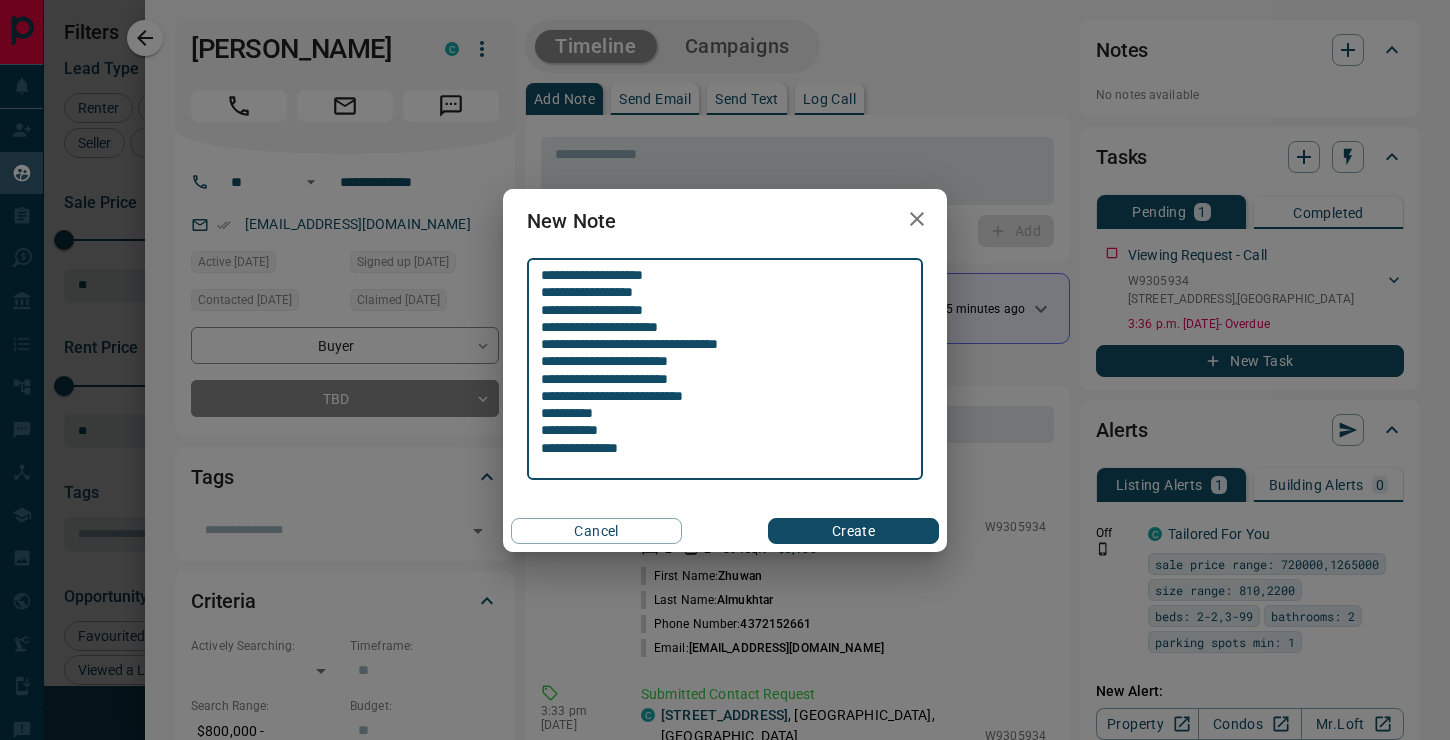 paste on "**********" 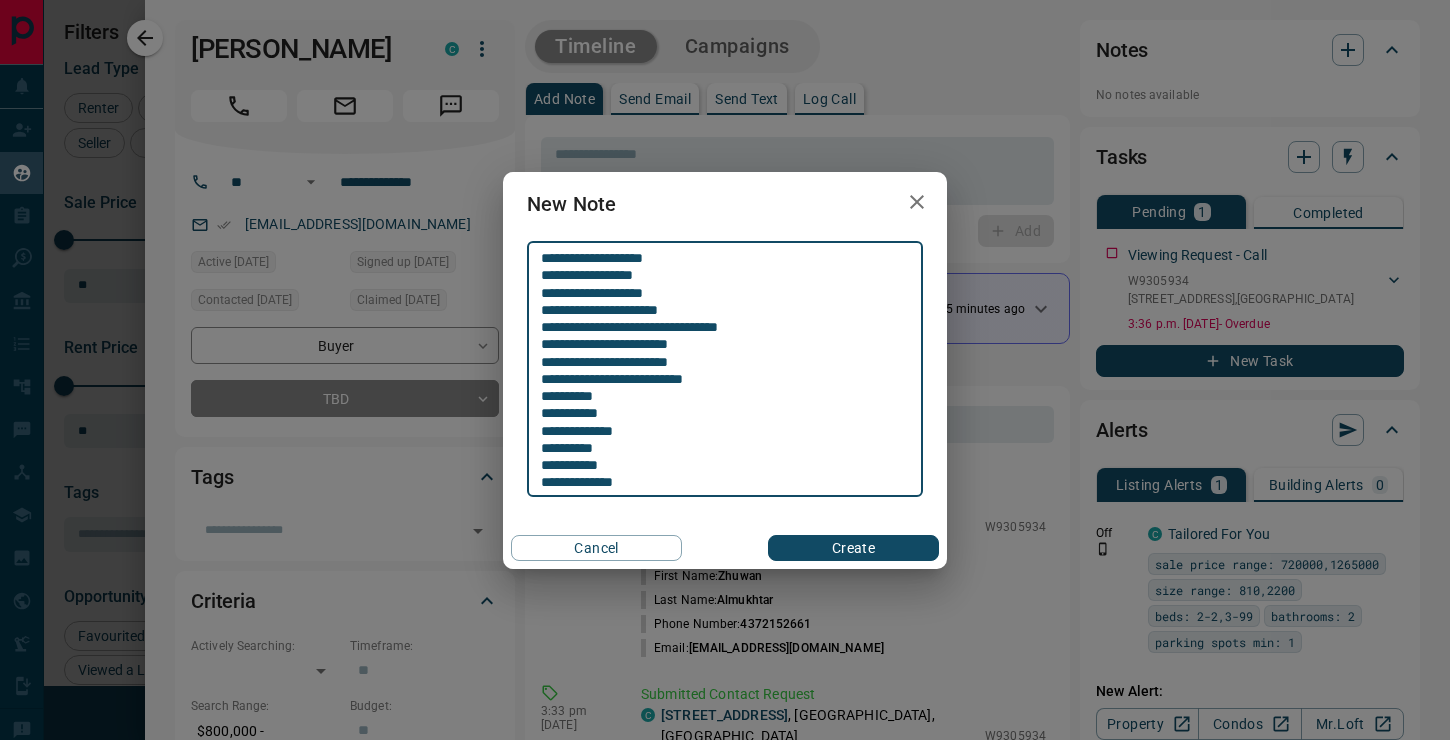 click on "**********" at bounding box center (725, 369) 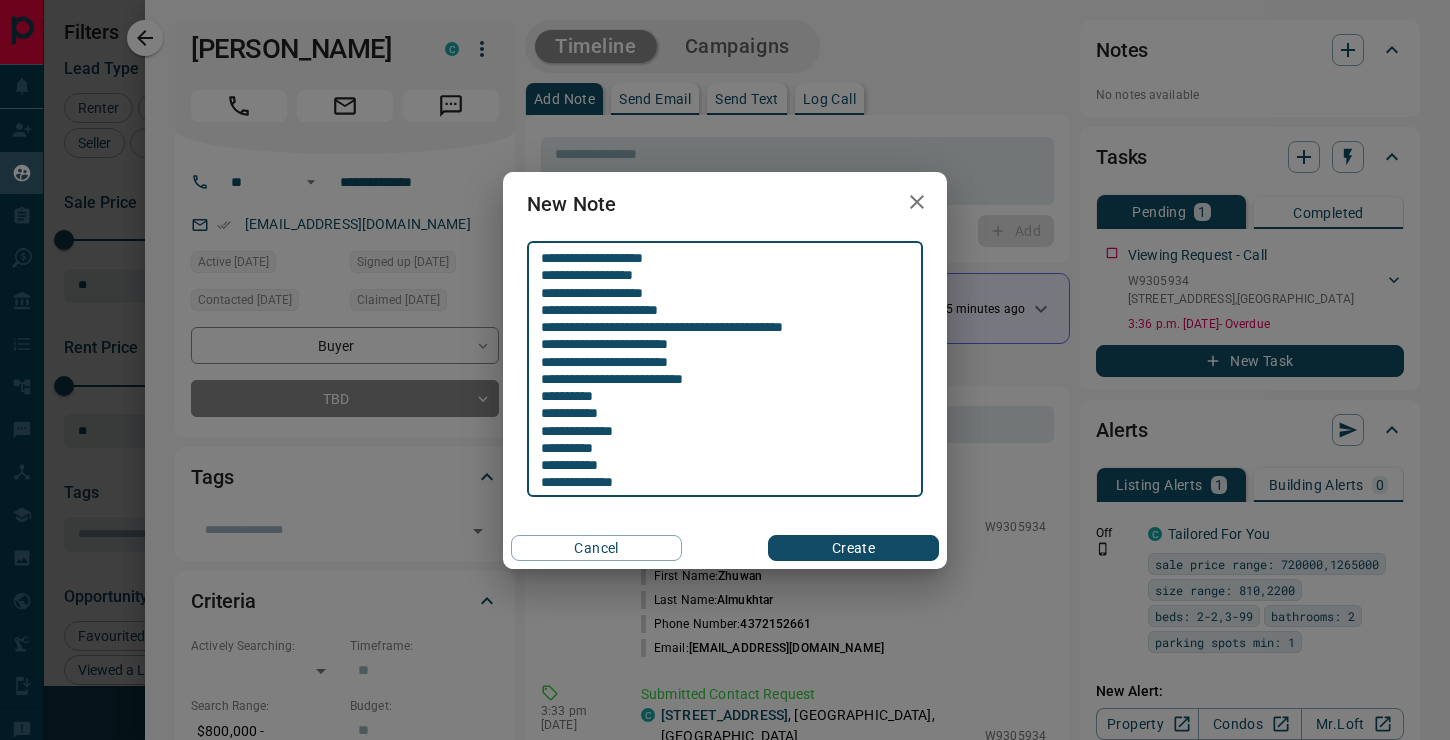 click on "**********" at bounding box center [725, 369] 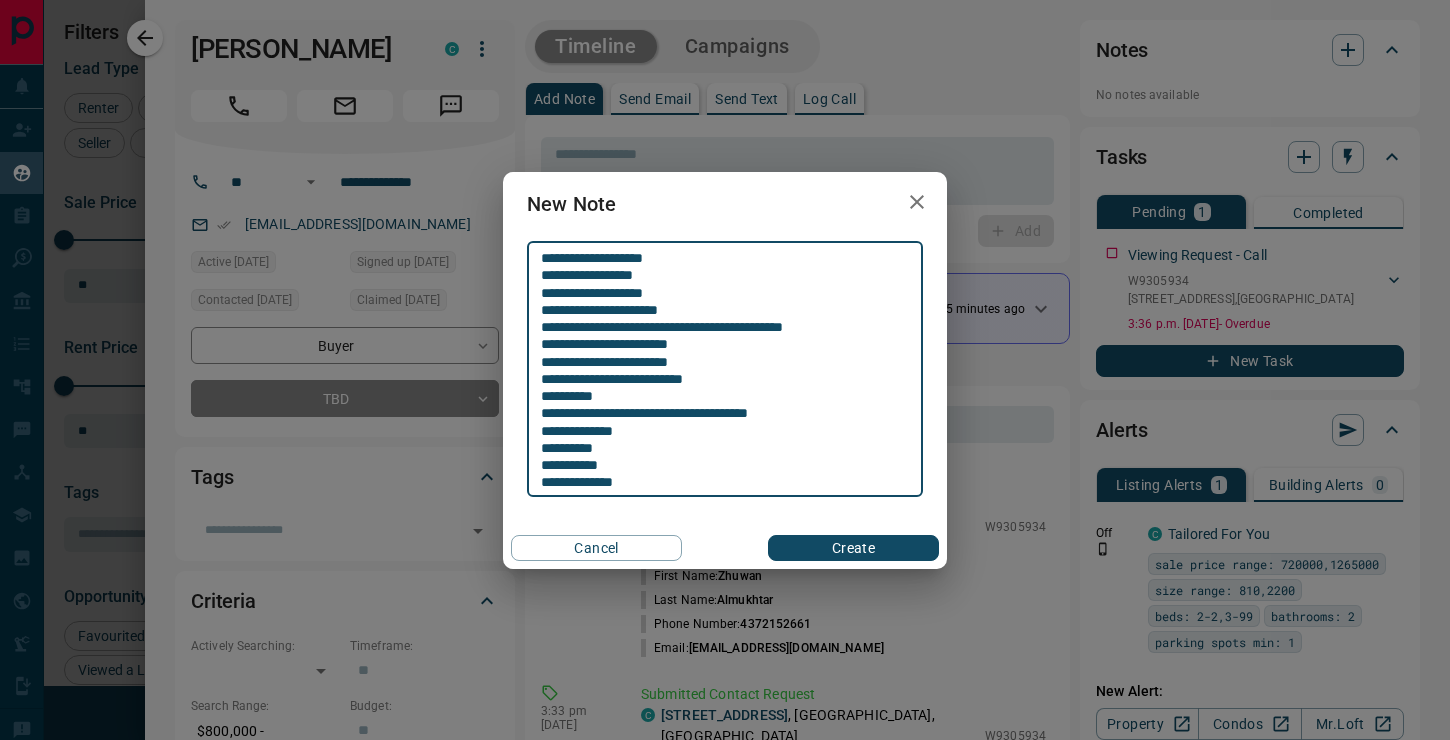 click on "**********" at bounding box center (725, 369) 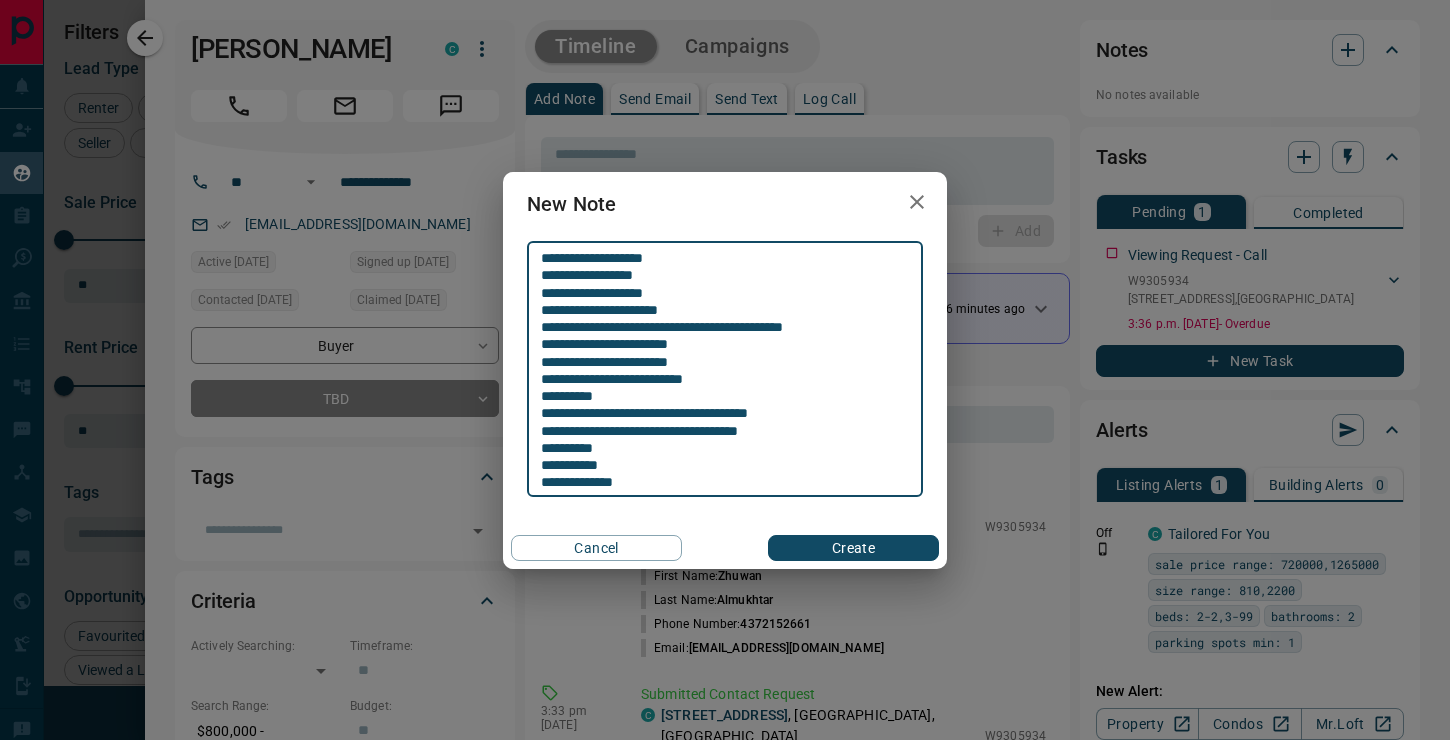 click on "**********" at bounding box center (725, 369) 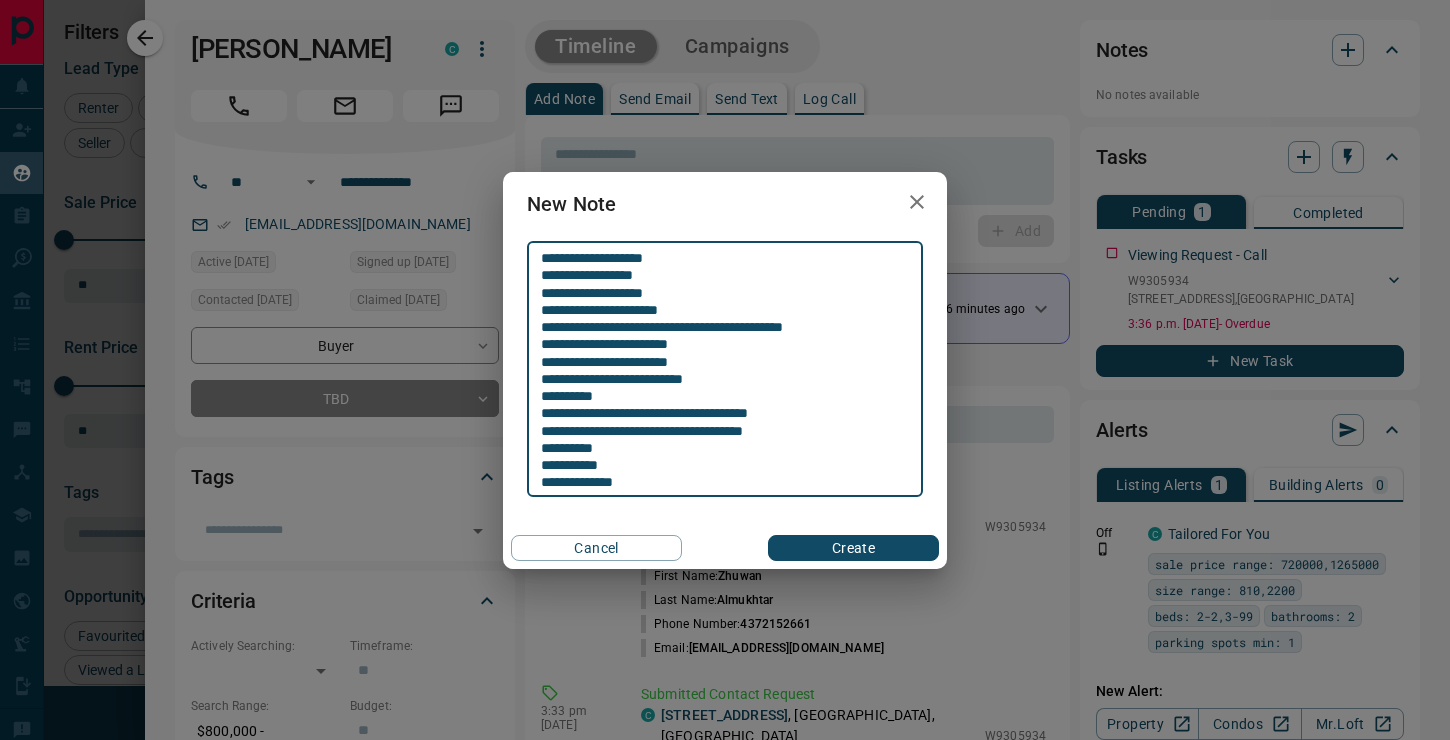 click on "**********" at bounding box center [725, 369] 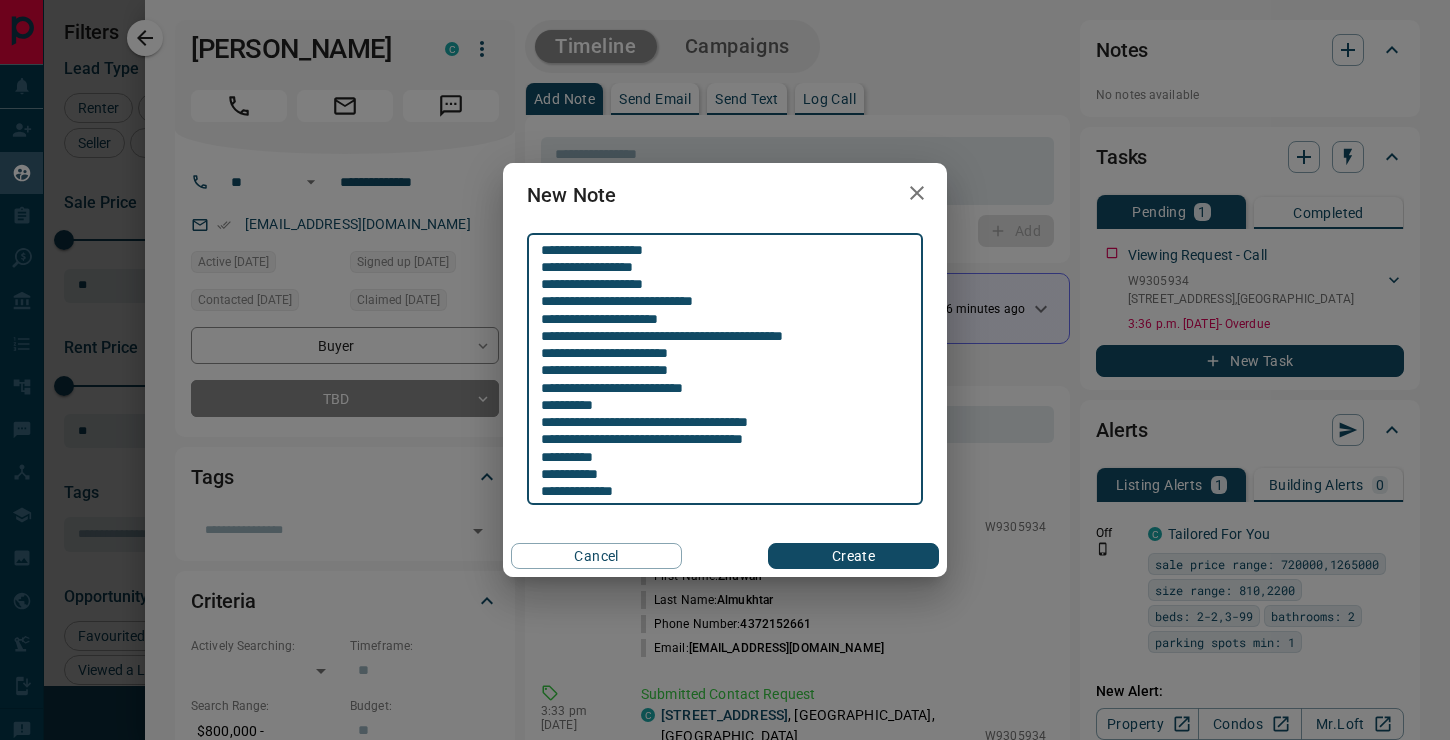 drag, startPoint x: 701, startPoint y: 334, endPoint x: 692, endPoint y: 353, distance: 21.023796 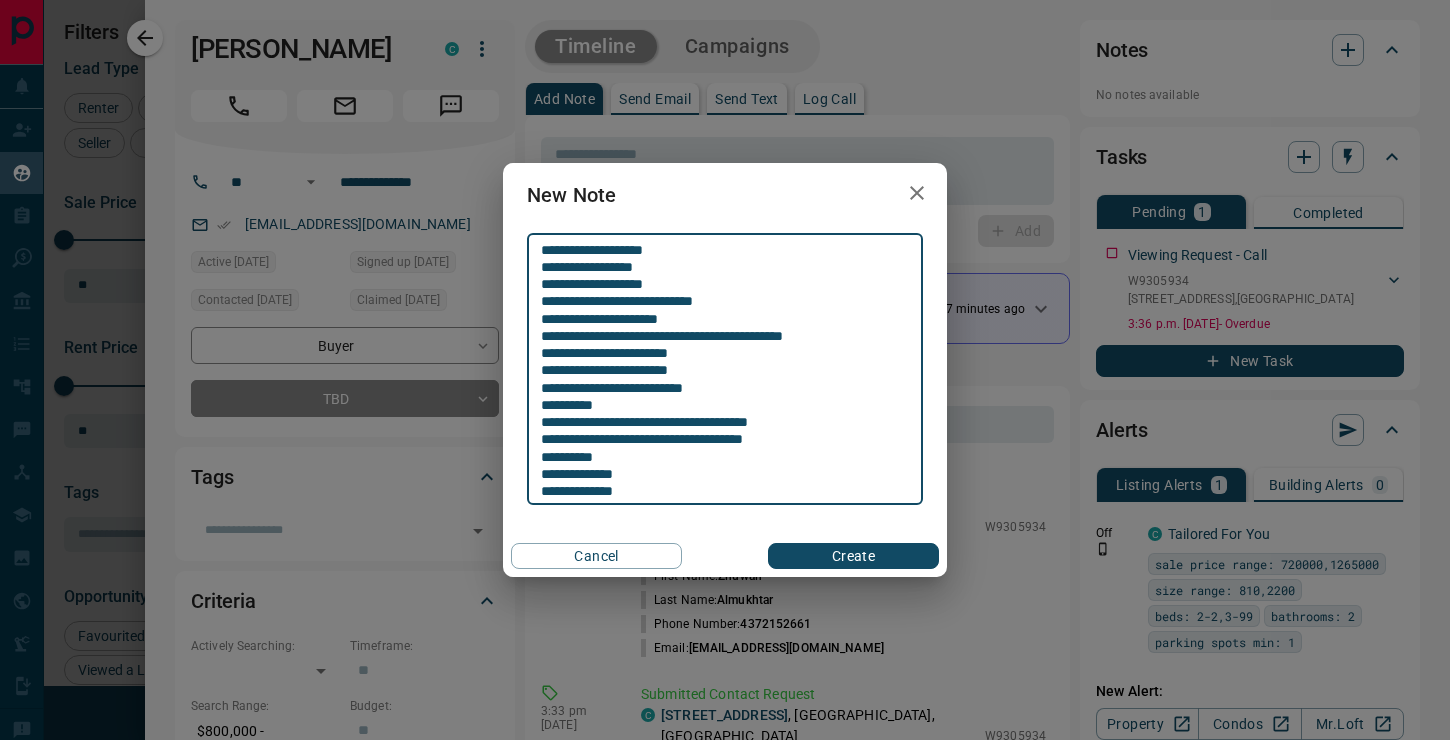 click on "**********" at bounding box center (725, 369) 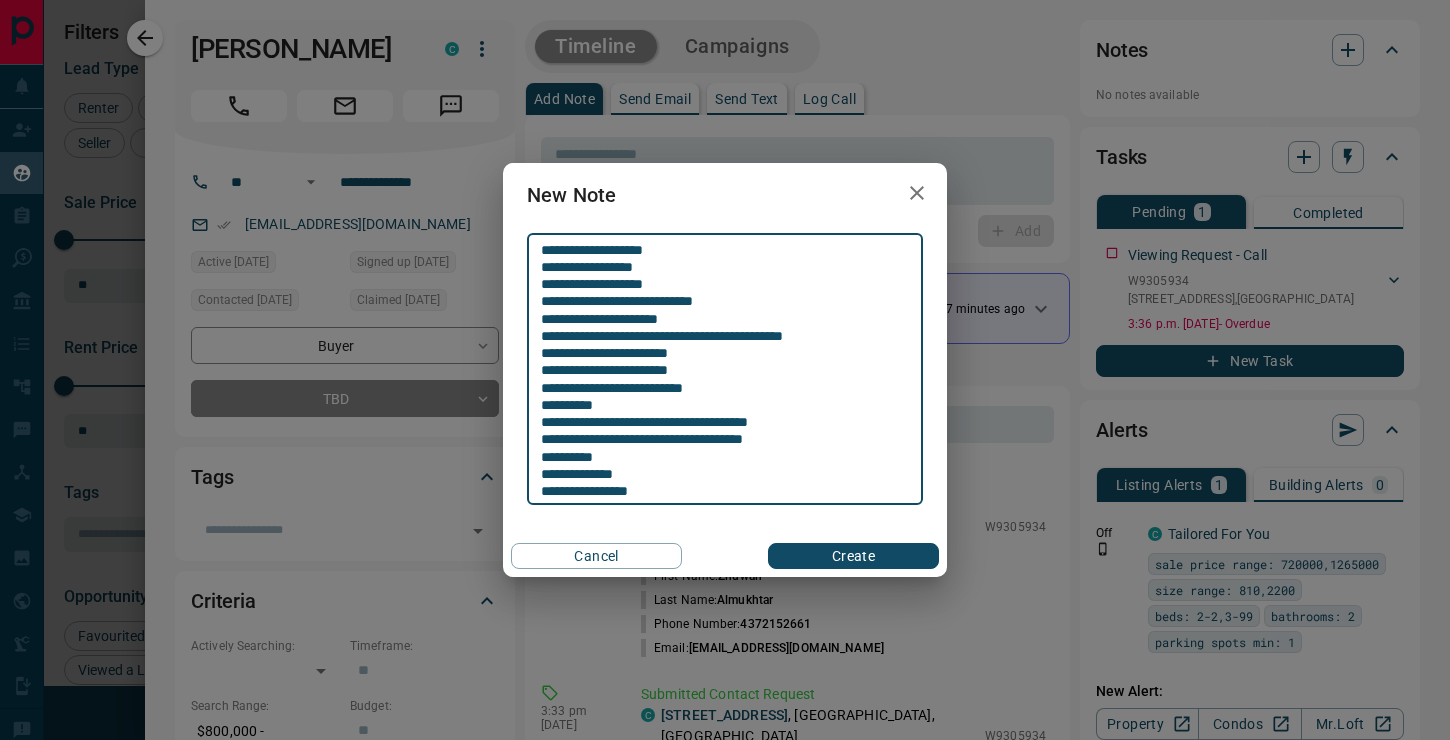 click on "**********" at bounding box center [725, 369] 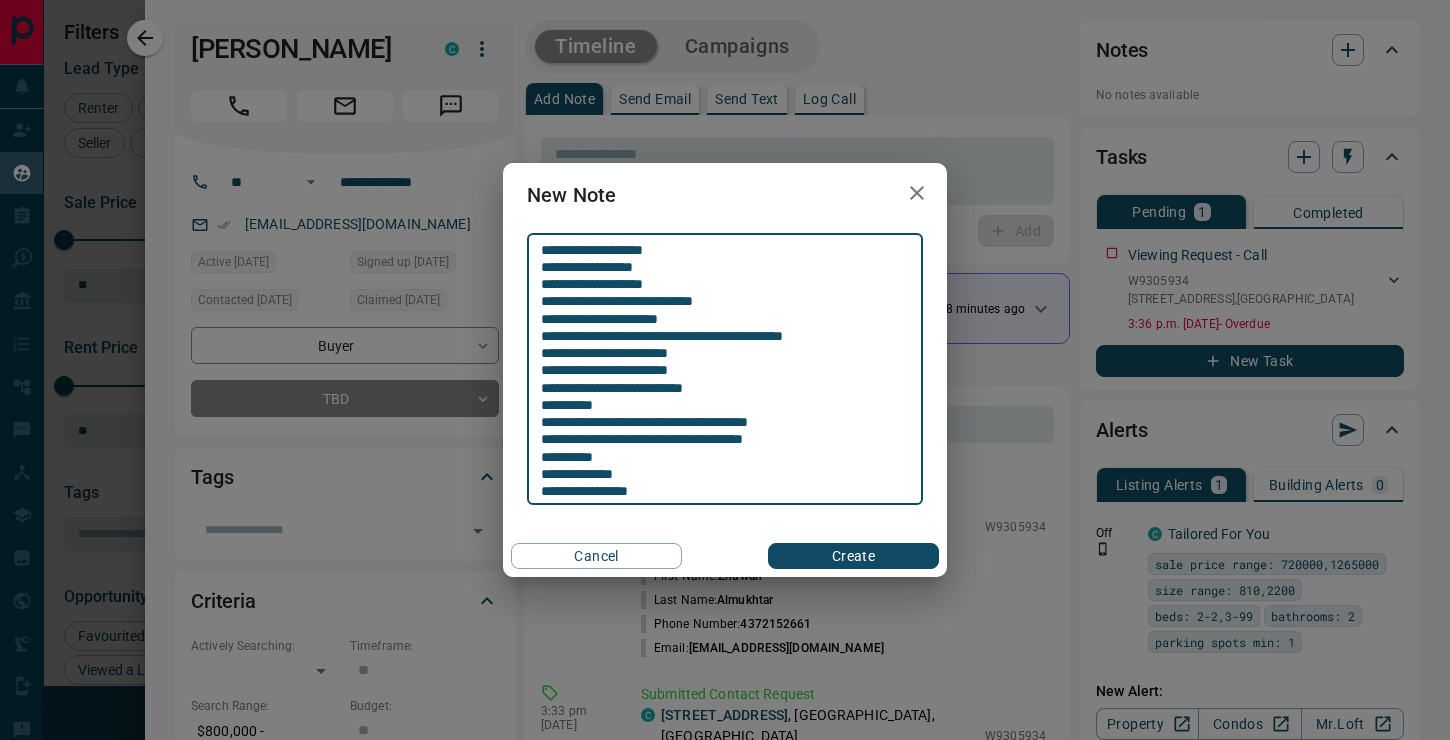scroll, scrollTop: 0, scrollLeft: 0, axis: both 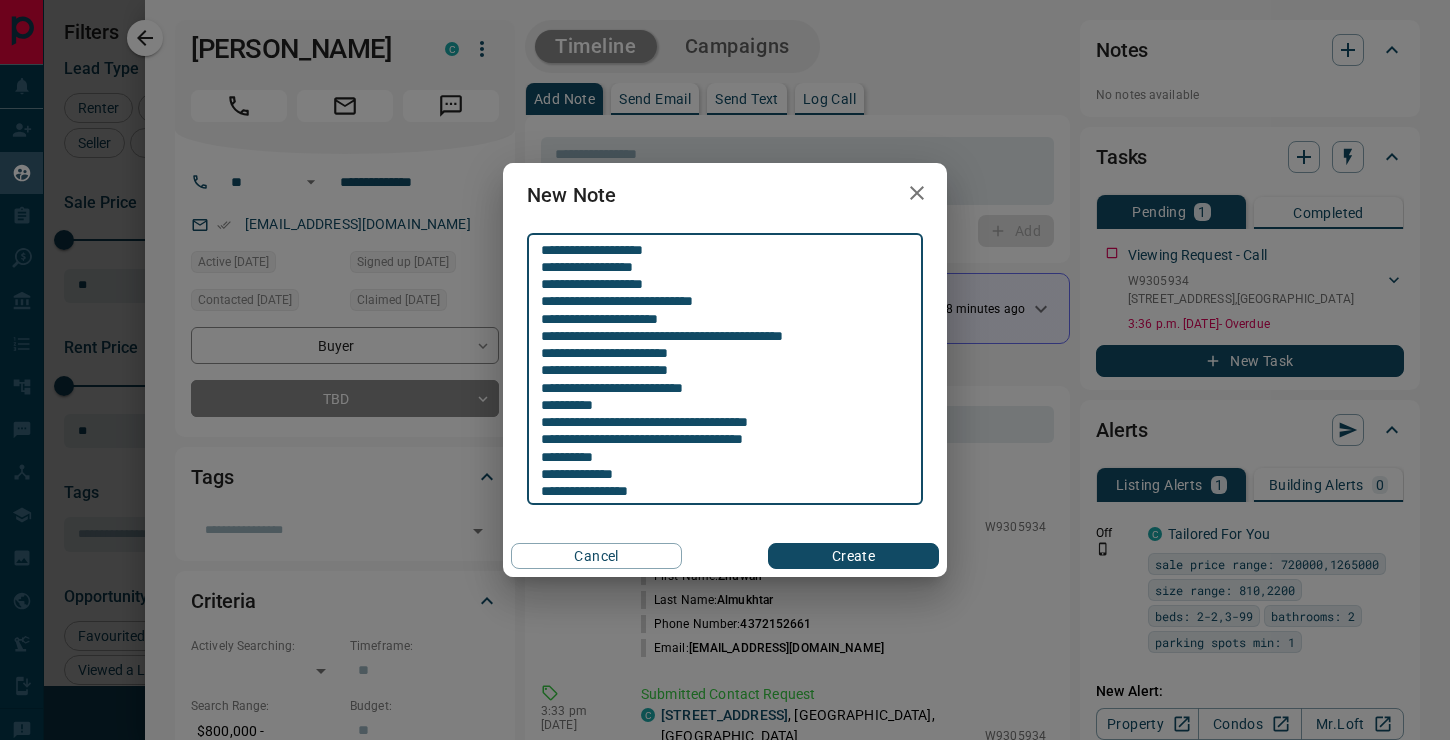 type on "**********" 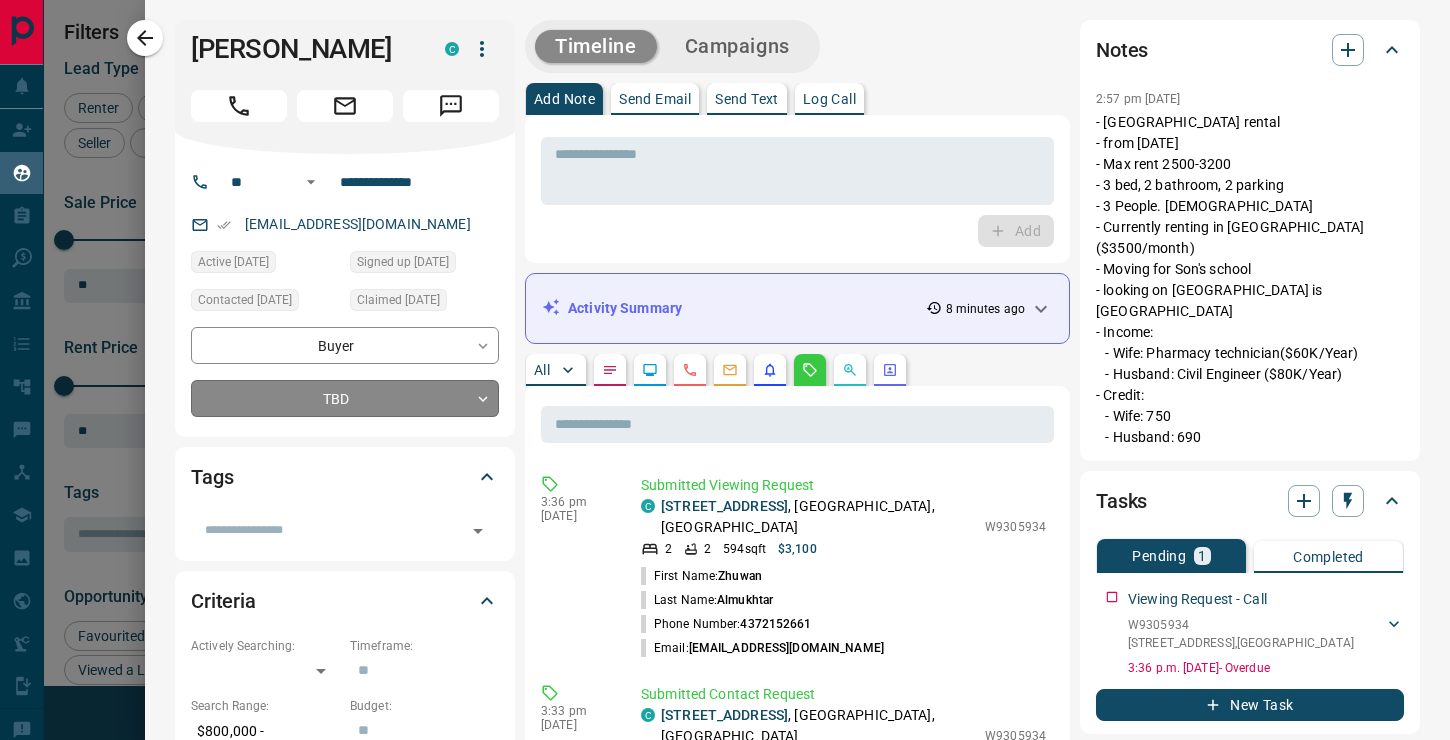 click on "Lead Transfers Claim Leads My Leads Tasks Opportunities Deals Campaigns Automations Messages Broker Bay Training Media Services Agent Resources Precon Worksheet Mobile Apps Disclosure Logout My Leads Filters 1 Manage Tabs New Lead All 1780 TBD 981 Do Not Contact - Not Responsive 29 Bogus 88 Just Browsing 195 Criteria Obtained 91 Future Follow Up 212 Warm 27 HOT 35 Taken on Showings 18 Submitted Offer 6 Client 98 Name Details Last Active Claimed Date Status Tags [PERSON_NAME] Buyer C $2K - $899K [GEOGRAPHIC_DATA], [GEOGRAPHIC_DATA] [DATE] Contacted [DATE] [DATE] Signed up [DATE] Criteria Obtained ISR Lead + JOEZ R Renter C $2K - $2K Etobicoke, [GEOGRAPHIC_DATA] [DATE] [DATE] Signed up [DATE] TBD ISR Lead + [PERSON_NAME] Buyer C $0 - $500K [GEOGRAPHIC_DATA], [GEOGRAPHIC_DATA] | [GEOGRAPHIC_DATA], +2 [DATE] Contacted [DATE] [DATE] Signed up [DATE] TBD + [PERSON_NAME] Renter C $2K - $4K [GEOGRAPHIC_DATA] [DATE] [DATE] Signed up [DATE] Client + [PERSON_NAME] Buyer C TBD" at bounding box center (725, 357) 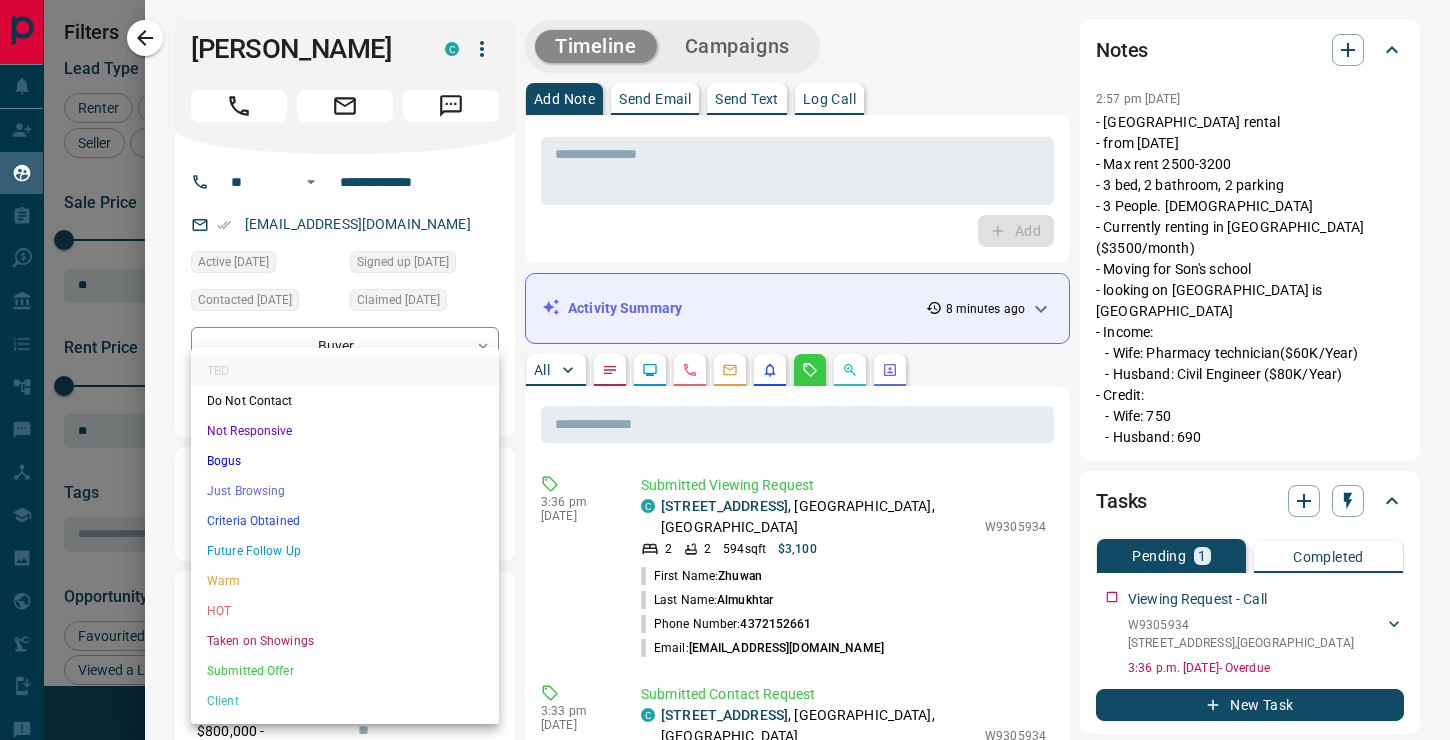 click on "Criteria Obtained" at bounding box center [345, 521] 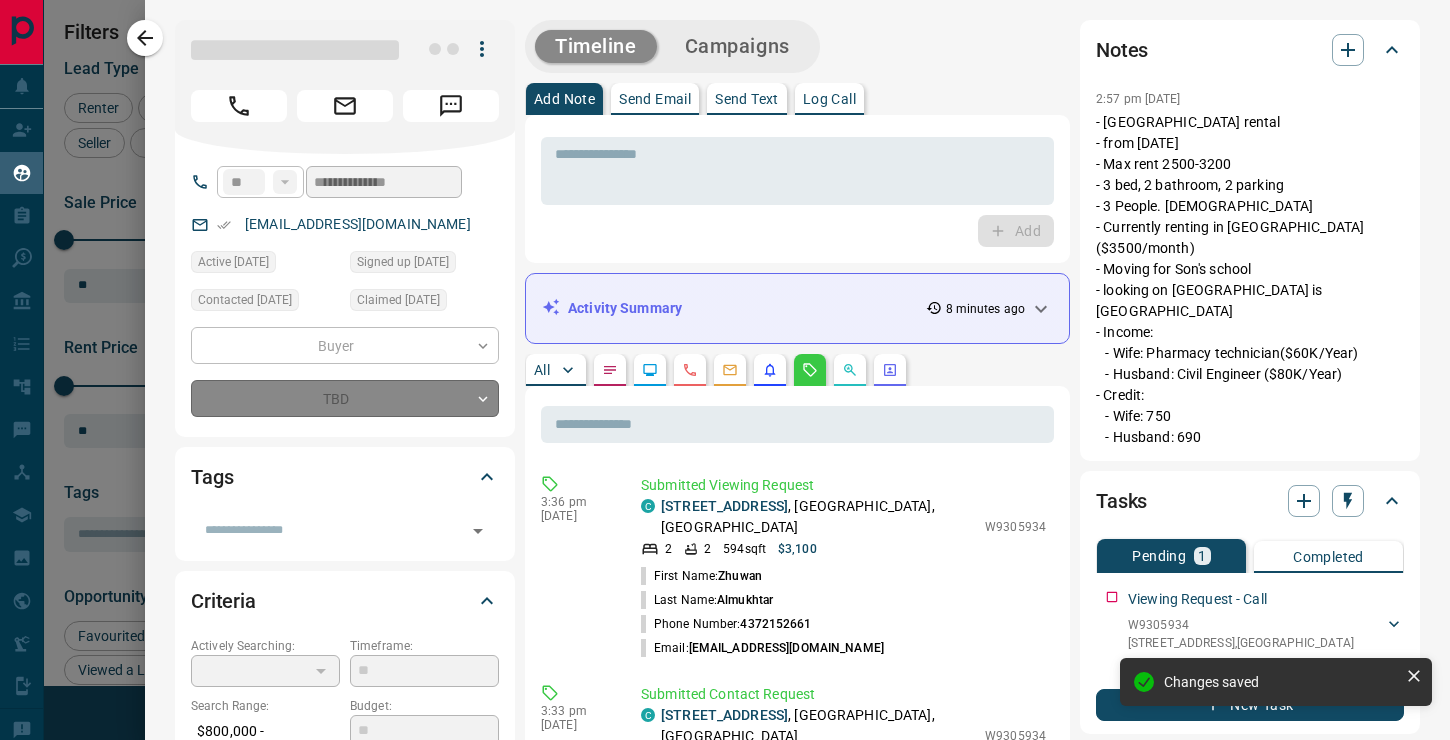 type on "*" 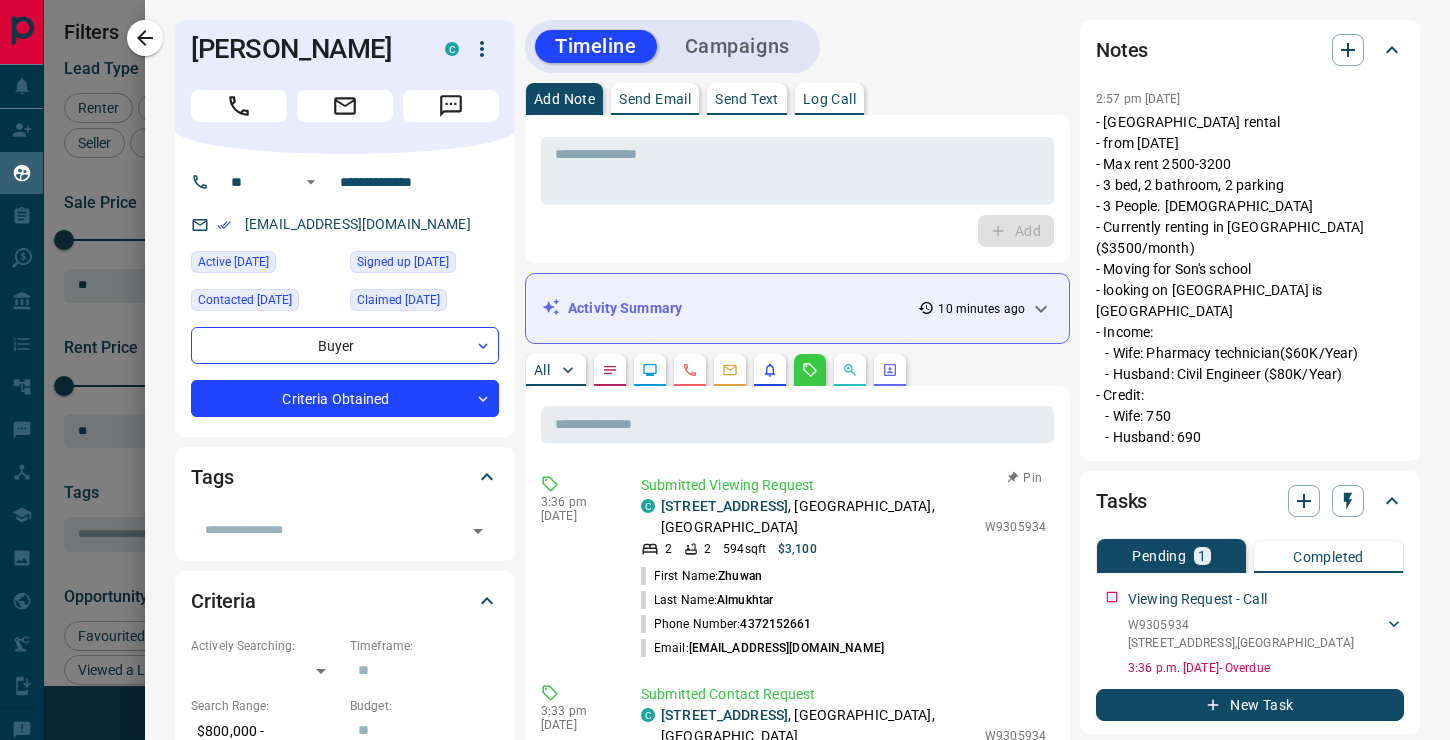 scroll, scrollTop: 0, scrollLeft: 0, axis: both 